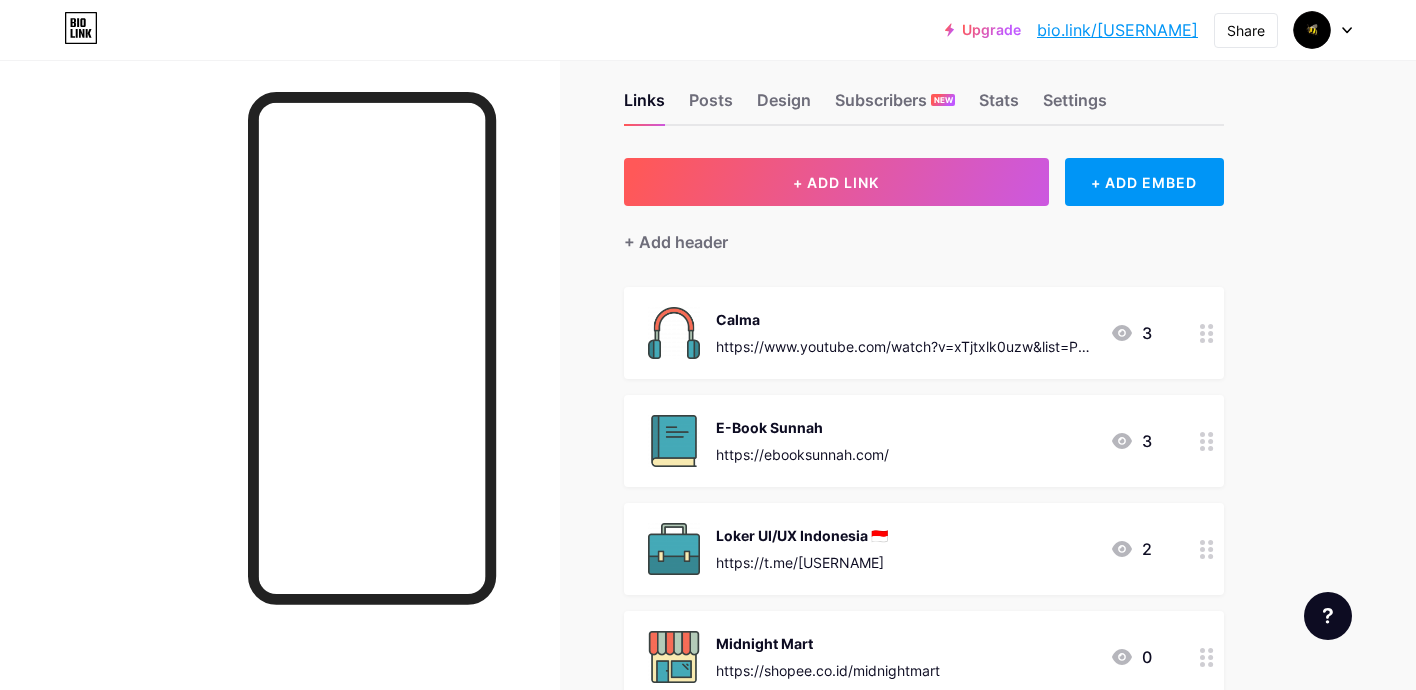 scroll, scrollTop: 0, scrollLeft: 0, axis: both 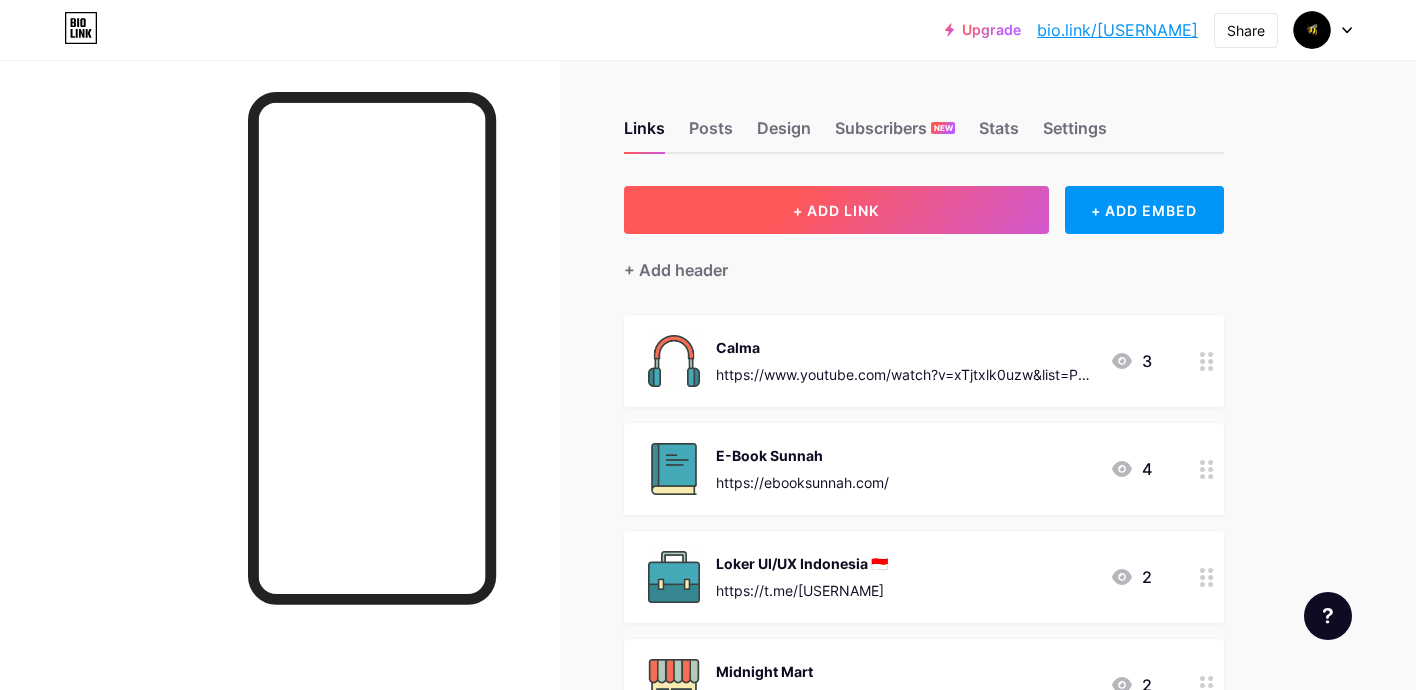click on "+ ADD LINK" at bounding box center [836, 210] 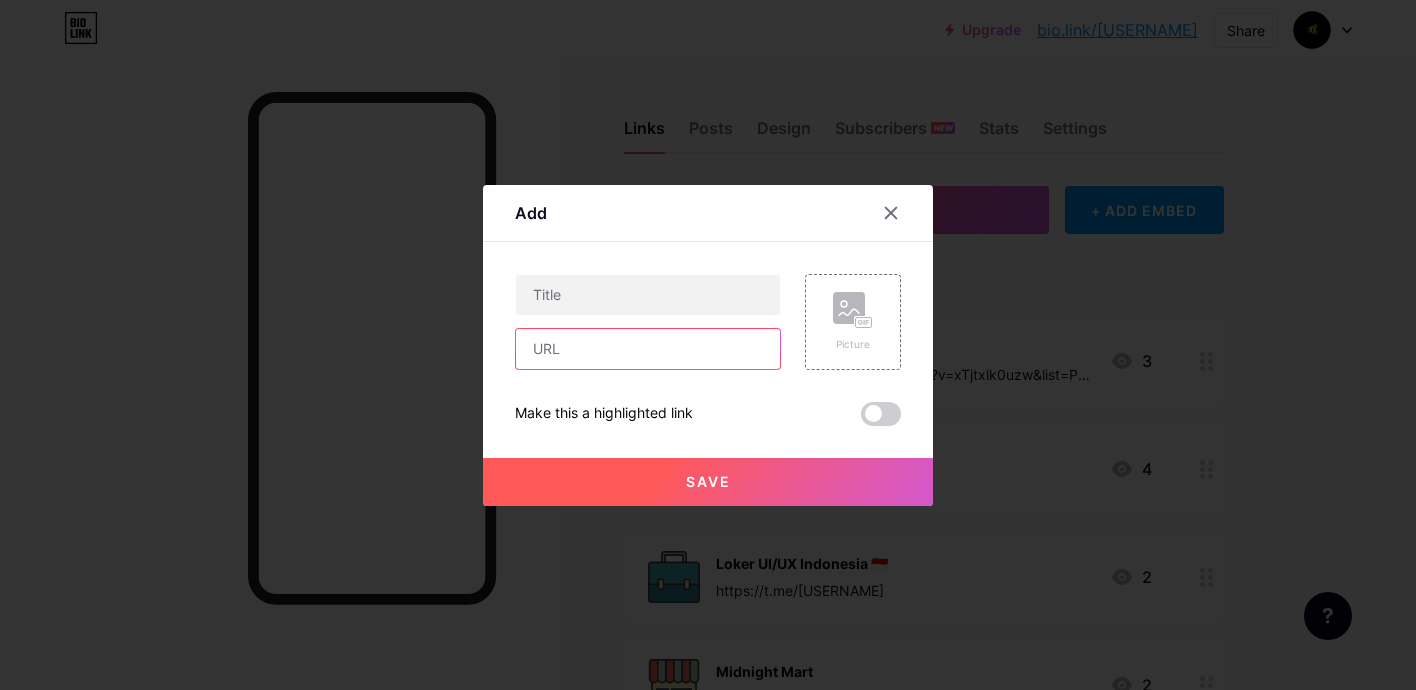click at bounding box center [648, 349] 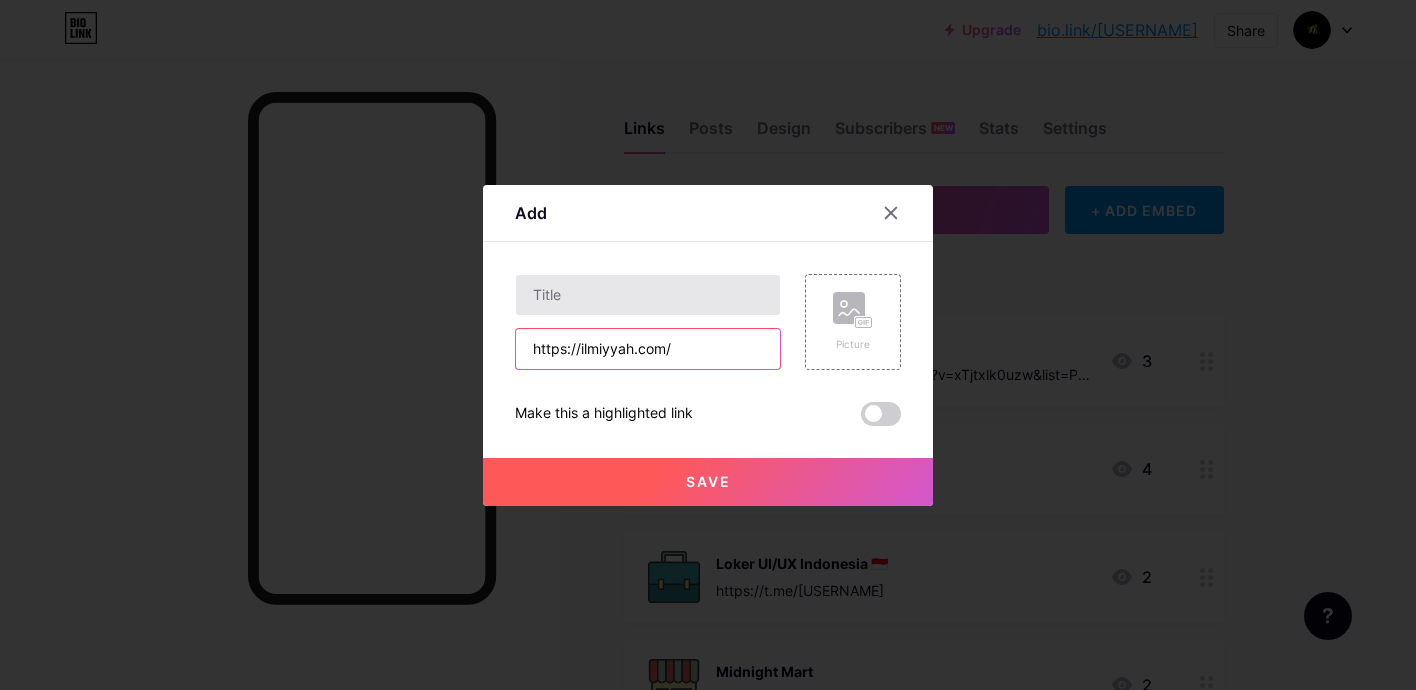 type on "https://ilmiyyah.com/" 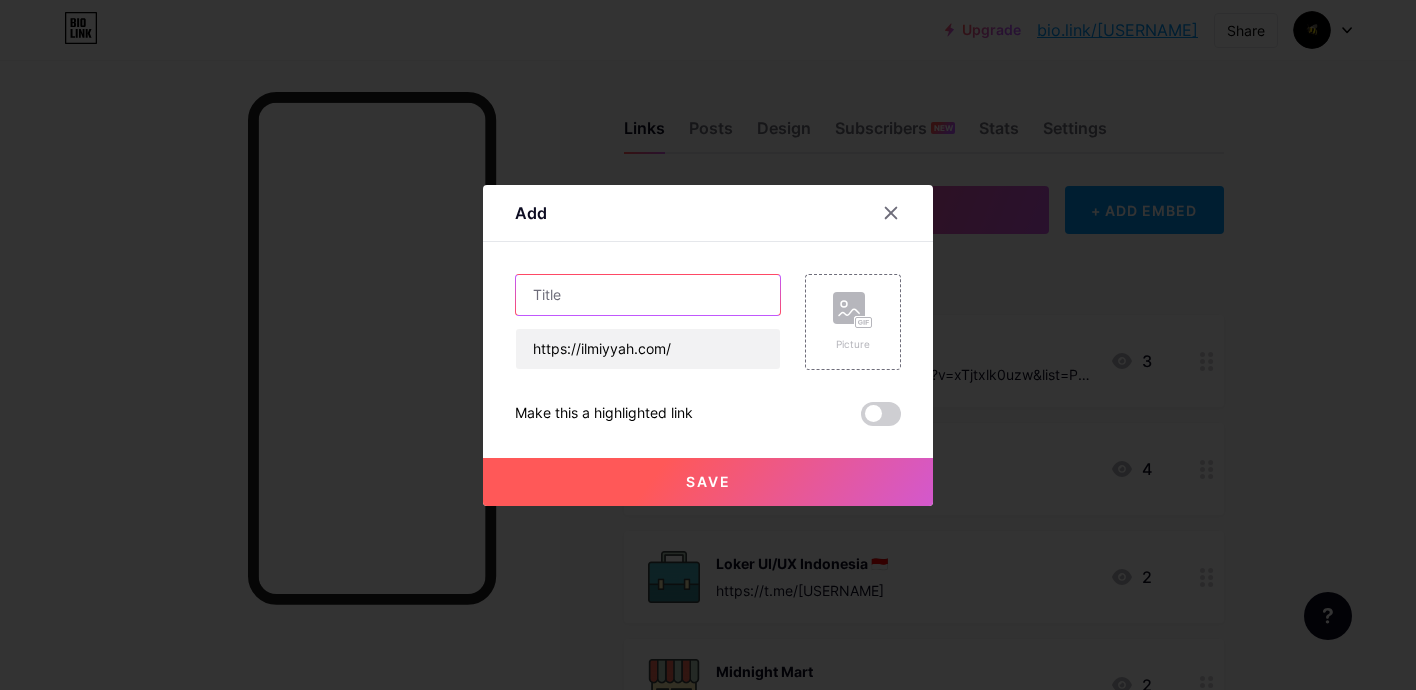 click at bounding box center [648, 295] 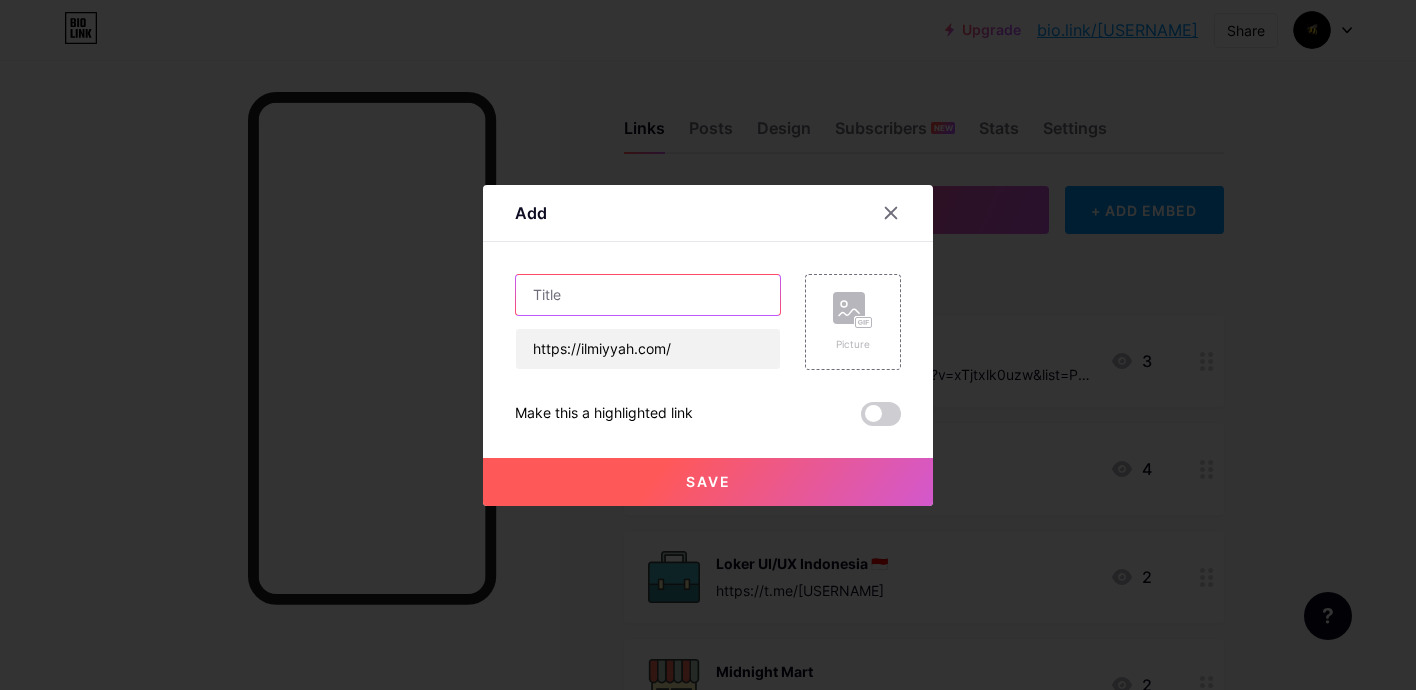 paste on "https://ilmiyyah.com/" 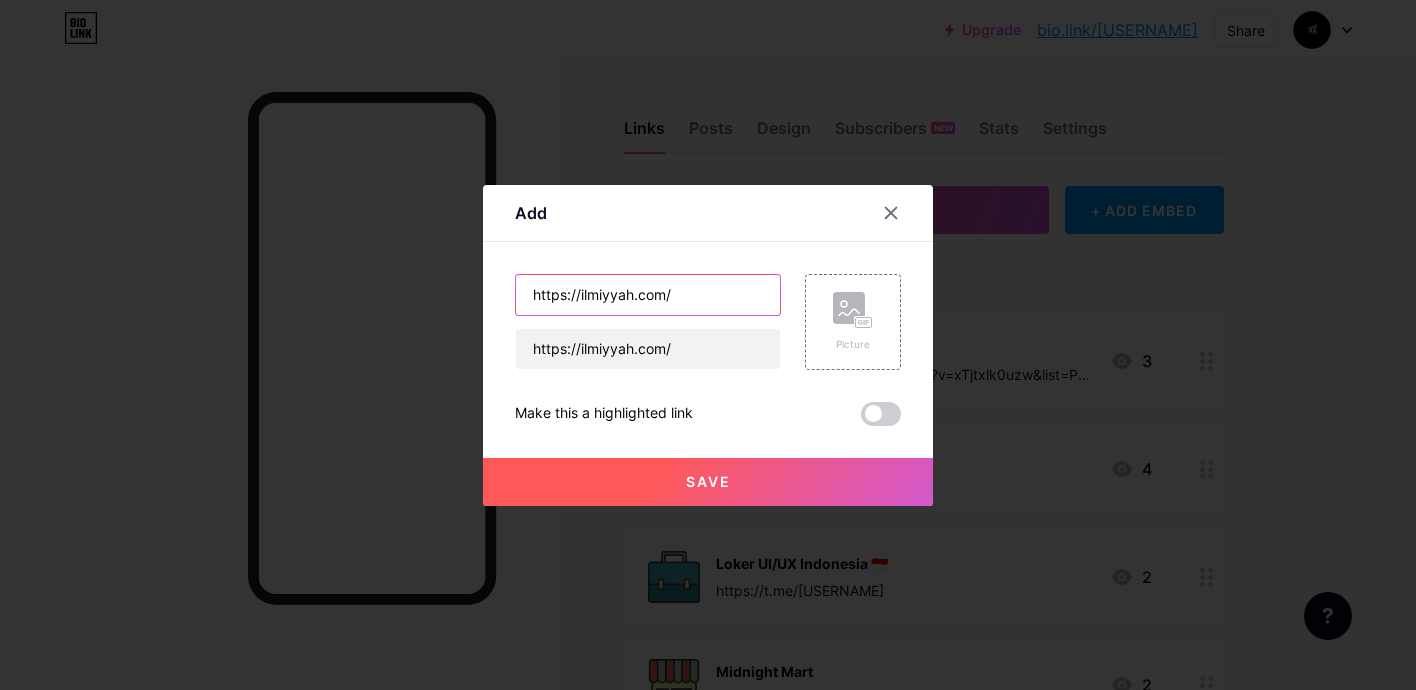 click on "https://ilmiyyah.com/" at bounding box center [648, 295] 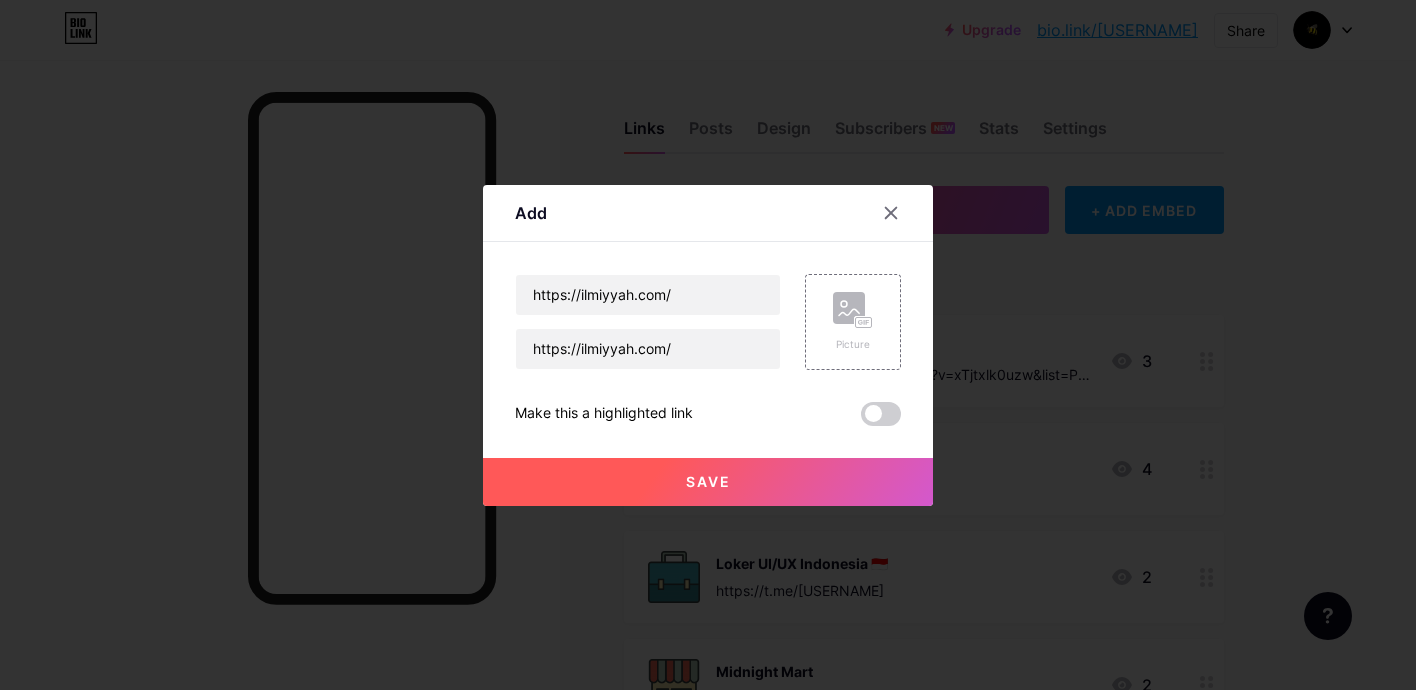 click on "Content
YouTube
Play YouTube video without leaving your page.
ADD
Vimeo
Play Vimeo video without leaving your page.
ADD
Tiktok
Grow your TikTok following
ADD
Tweet
Embed a tweet.
ADD
Reddit
Showcase your Reddit profile
ADD
Spotify
Embed Spotify to play the preview of a track.
ADD
Twitch
Play Twitch video without leaving your page.
ADD
SoundCloud
ADD" at bounding box center [708, 334] 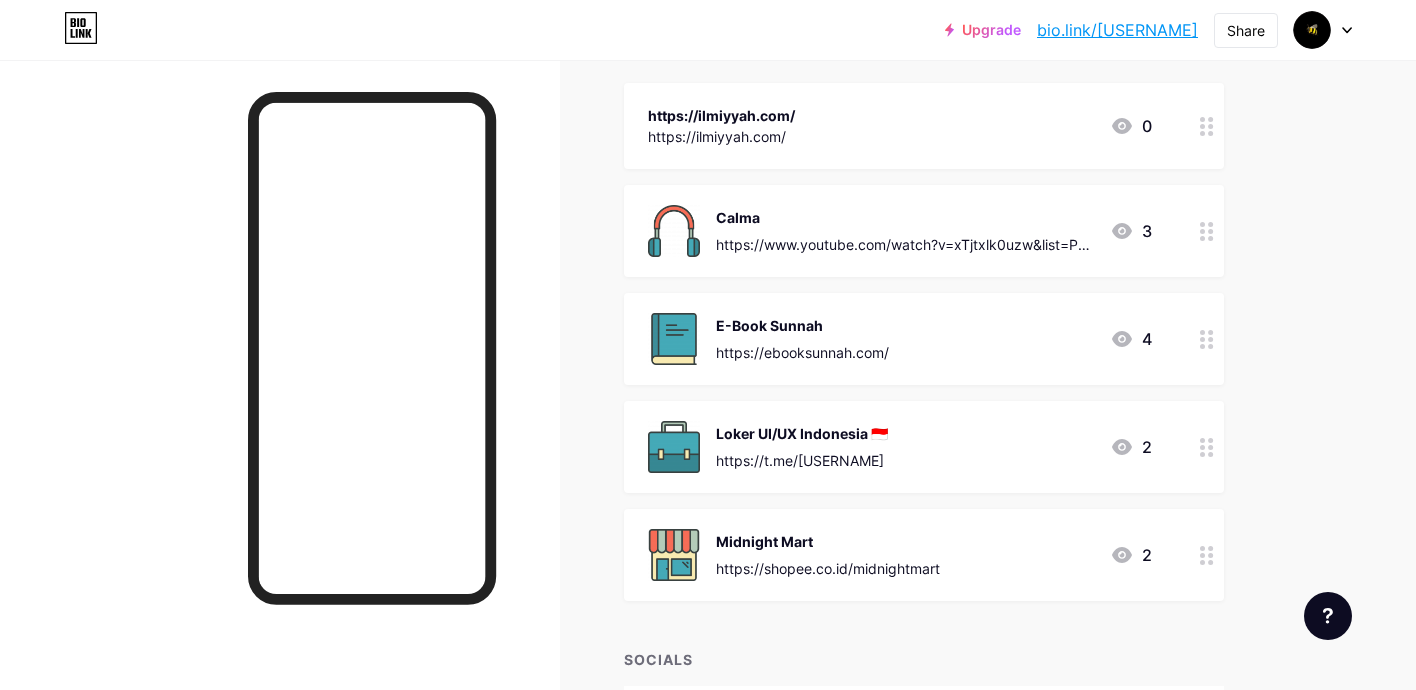 scroll, scrollTop: 242, scrollLeft: 0, axis: vertical 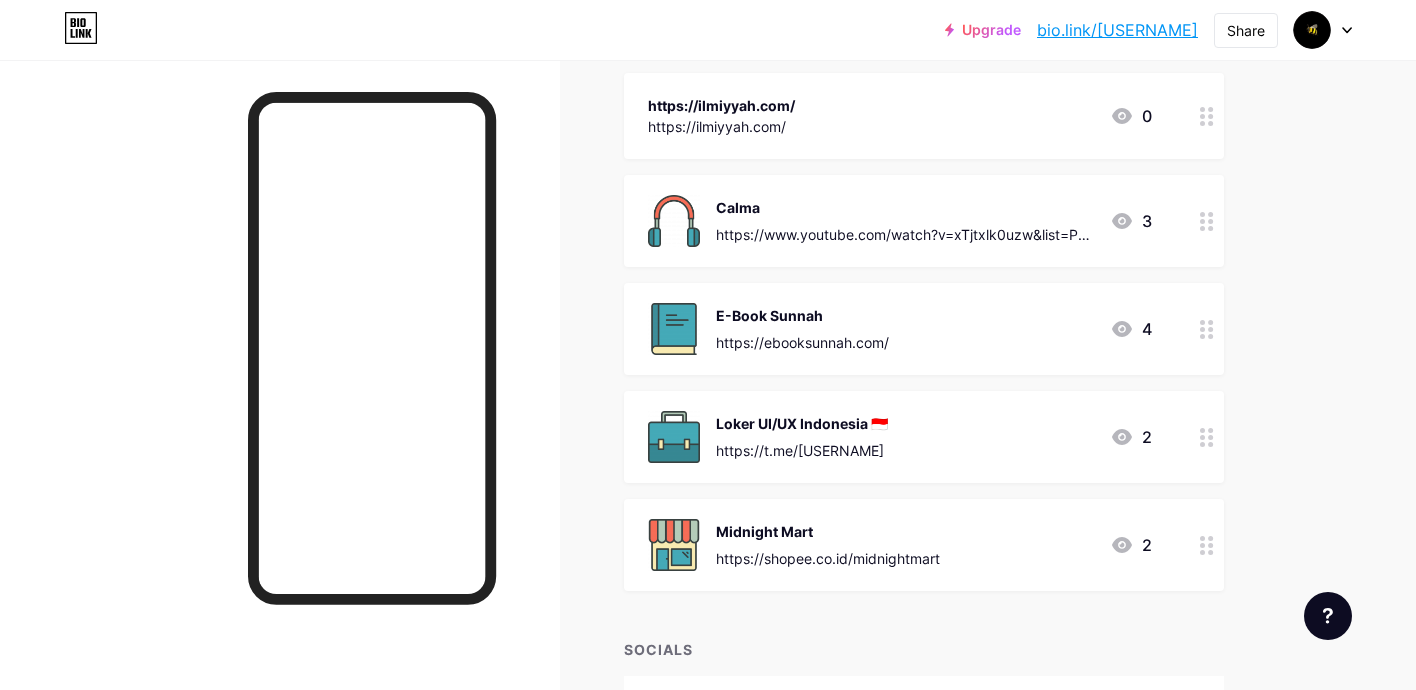 drag, startPoint x: 758, startPoint y: 109, endPoint x: 755, endPoint y: 280, distance: 171.0263 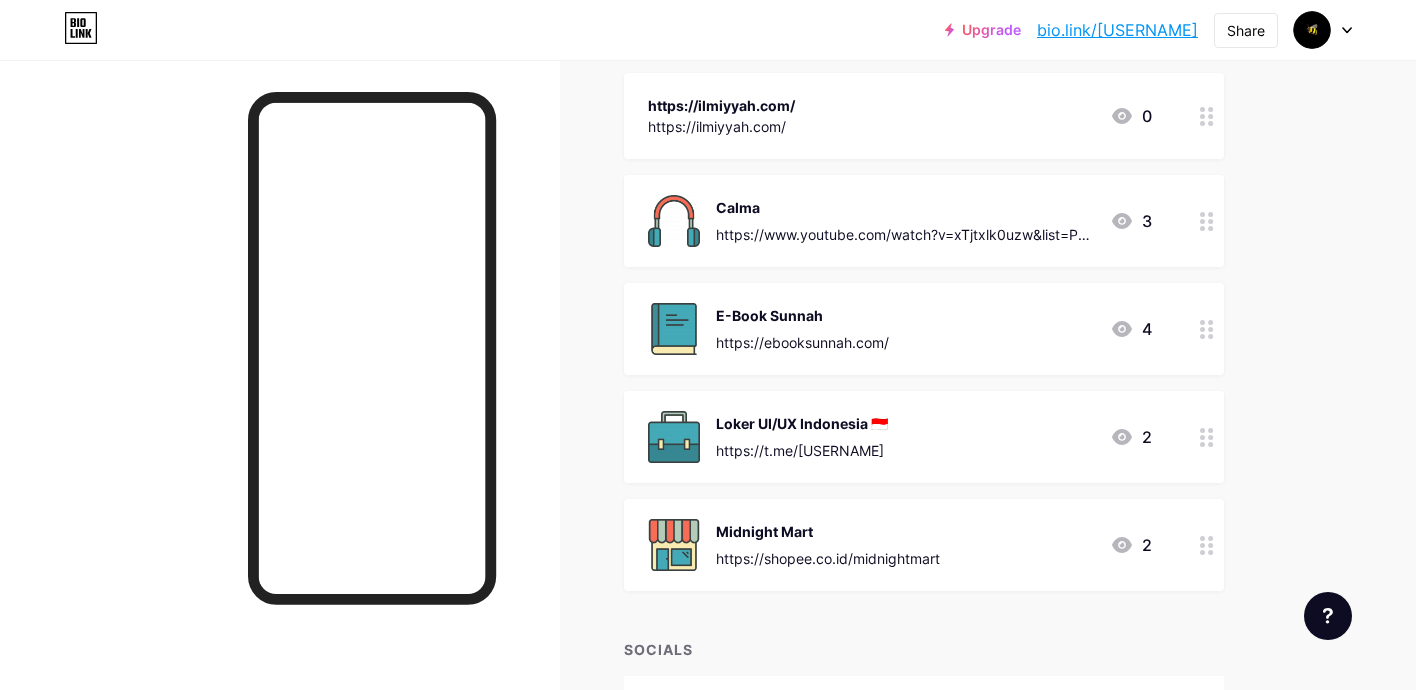 click on "https://ilmiyyah.com/
https://ilmiyyah.com/
0
Calma
https://www.youtube.com/watch?v=xTjtxlk0uzw&list=PLKNZ0z30wOLofyhaWi3YI34zBa0OjMVp0
3
E-Book Sunnah
https://ebooksunnah.com/
4
Loker UI/UX Indonesia 🇮🇩
https://t.me/lokeruiuxtea
2
Midnight Mart
https://shopee.co.id/midnightmart
2" at bounding box center (924, 332) 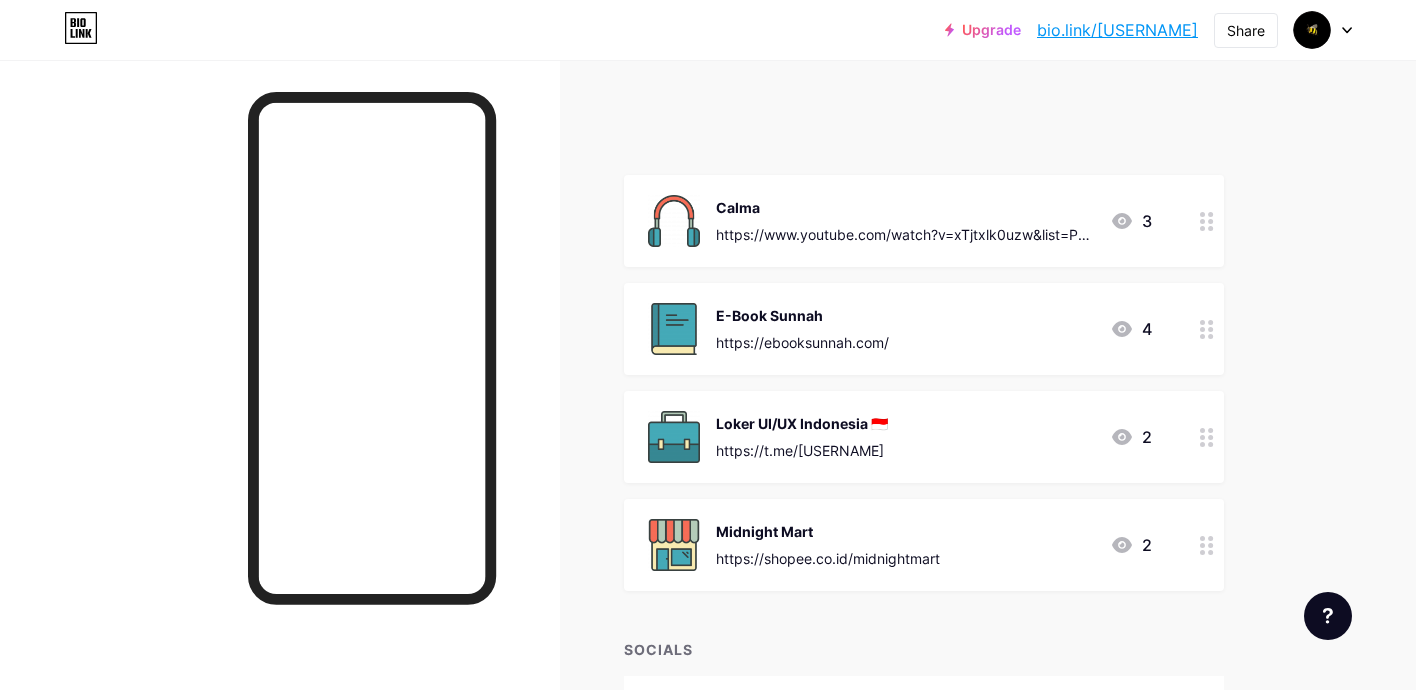 type 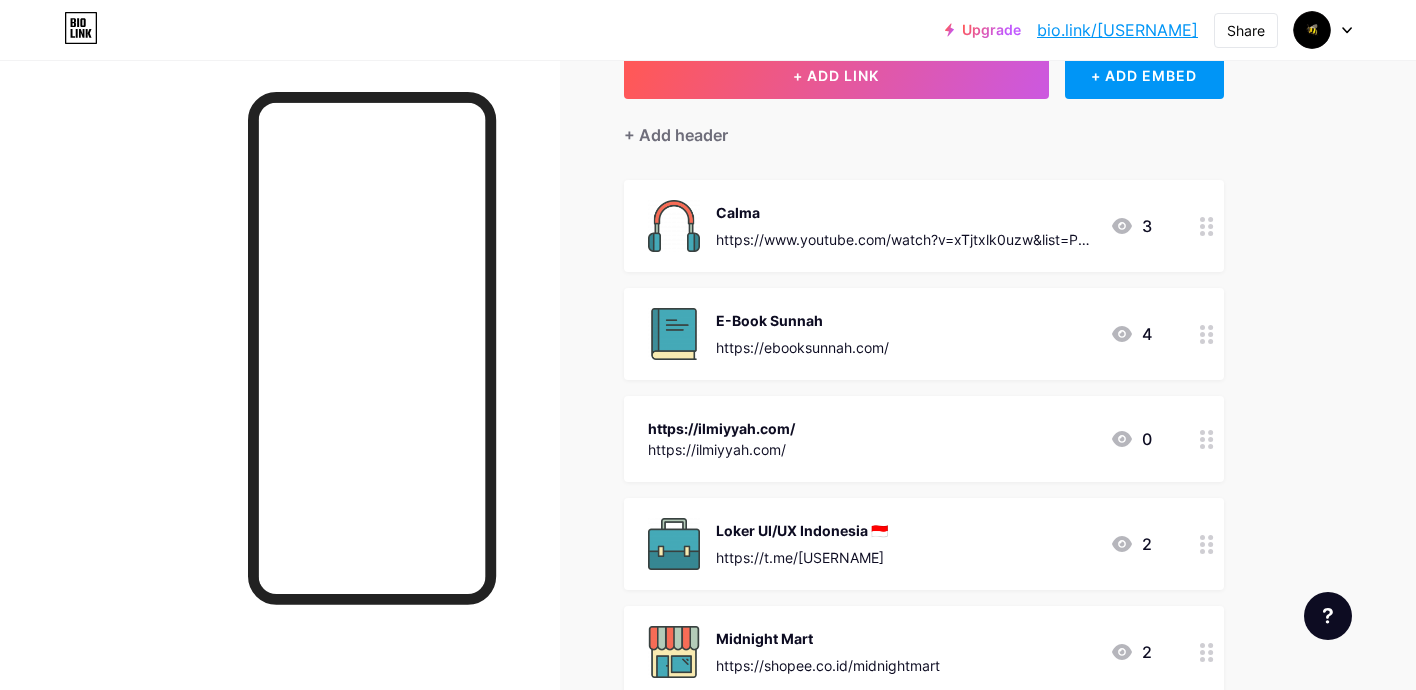 scroll, scrollTop: 133, scrollLeft: 0, axis: vertical 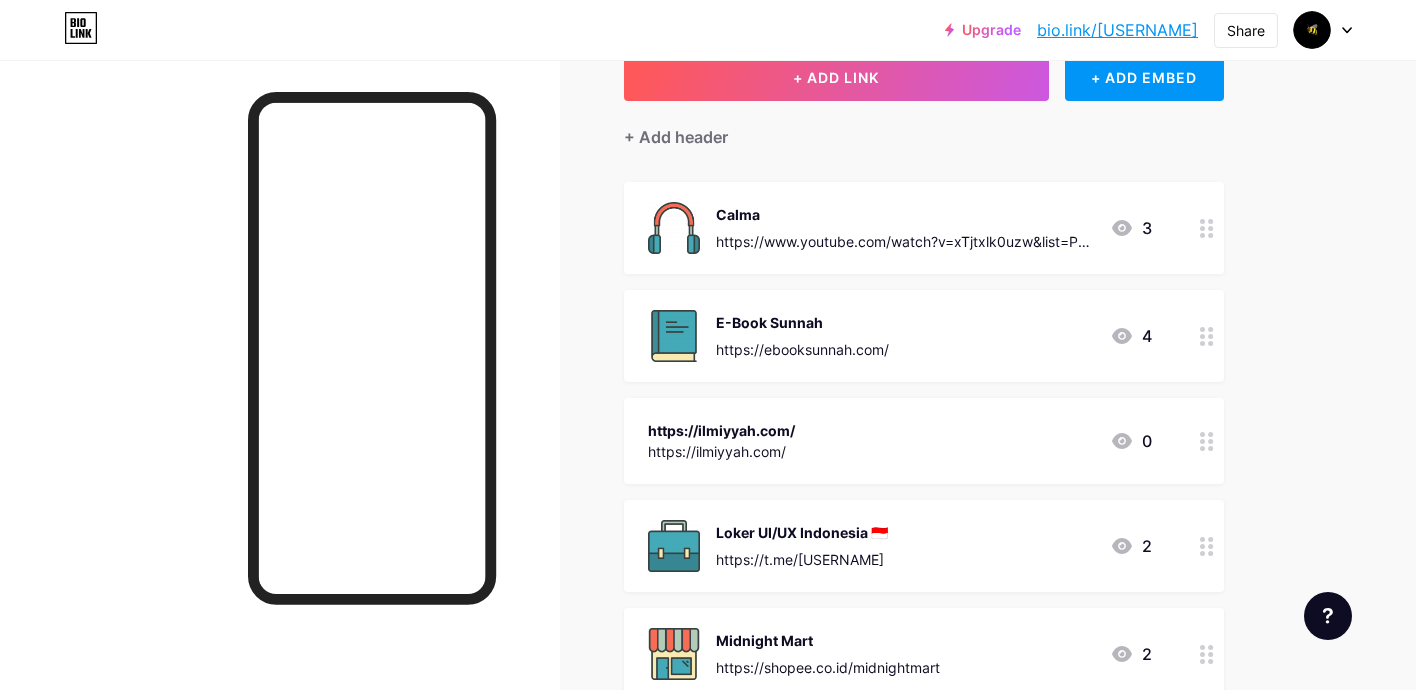 click on "https://ilmiyyah.com/
https://ilmiyyah.com/
0" at bounding box center [924, 441] 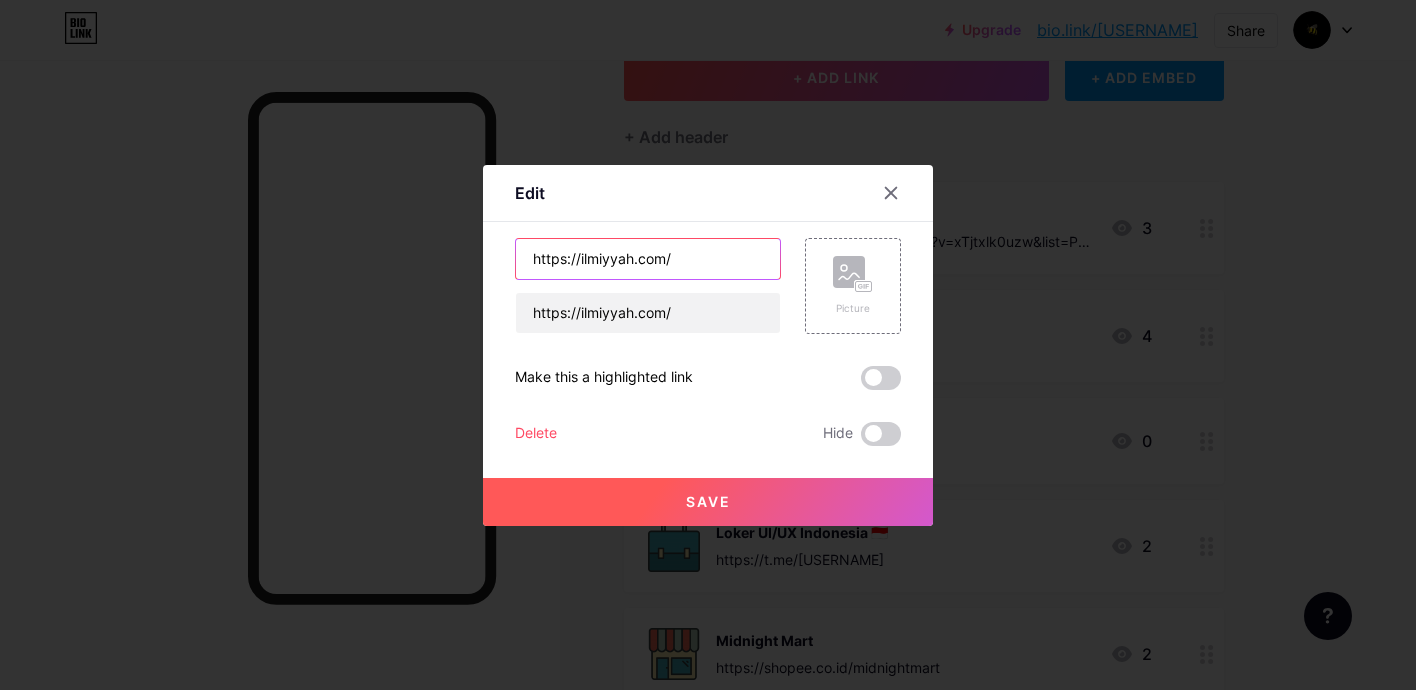 click on "https://ilmiyyah.com/" at bounding box center [648, 259] 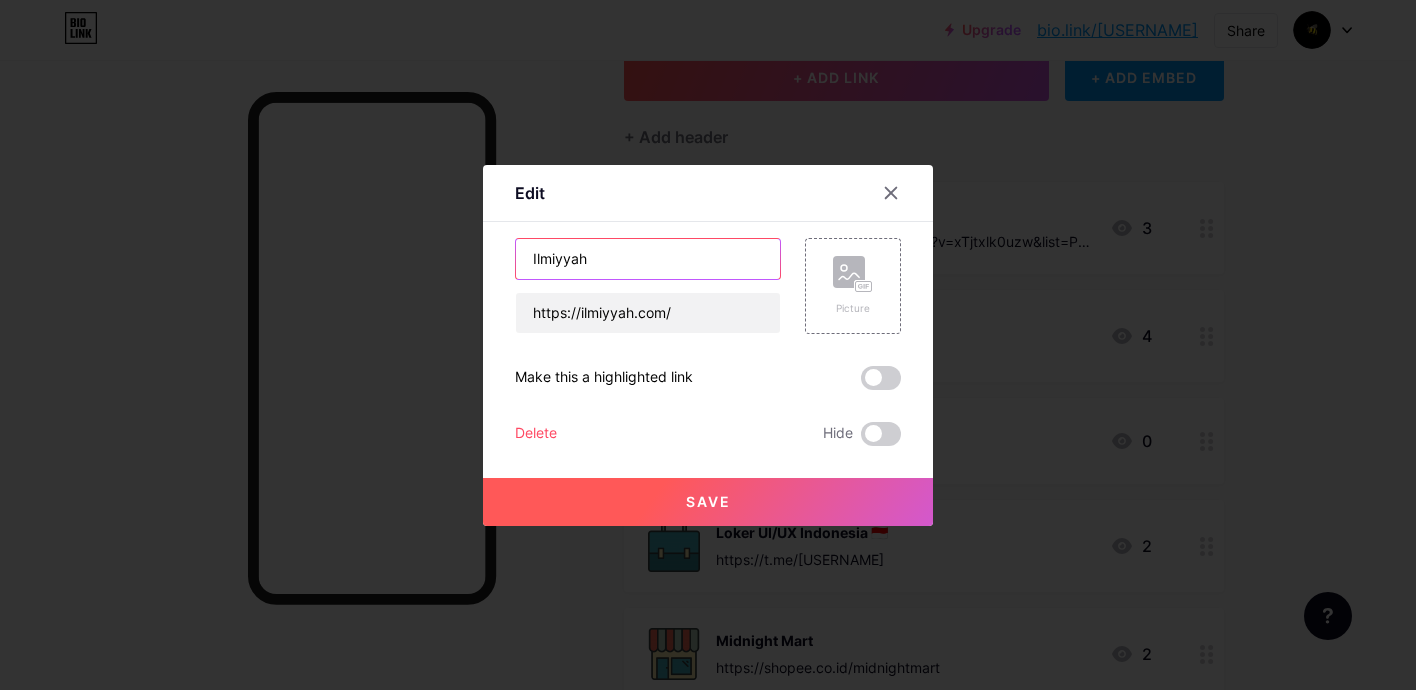 type on "Ilmiyyah" 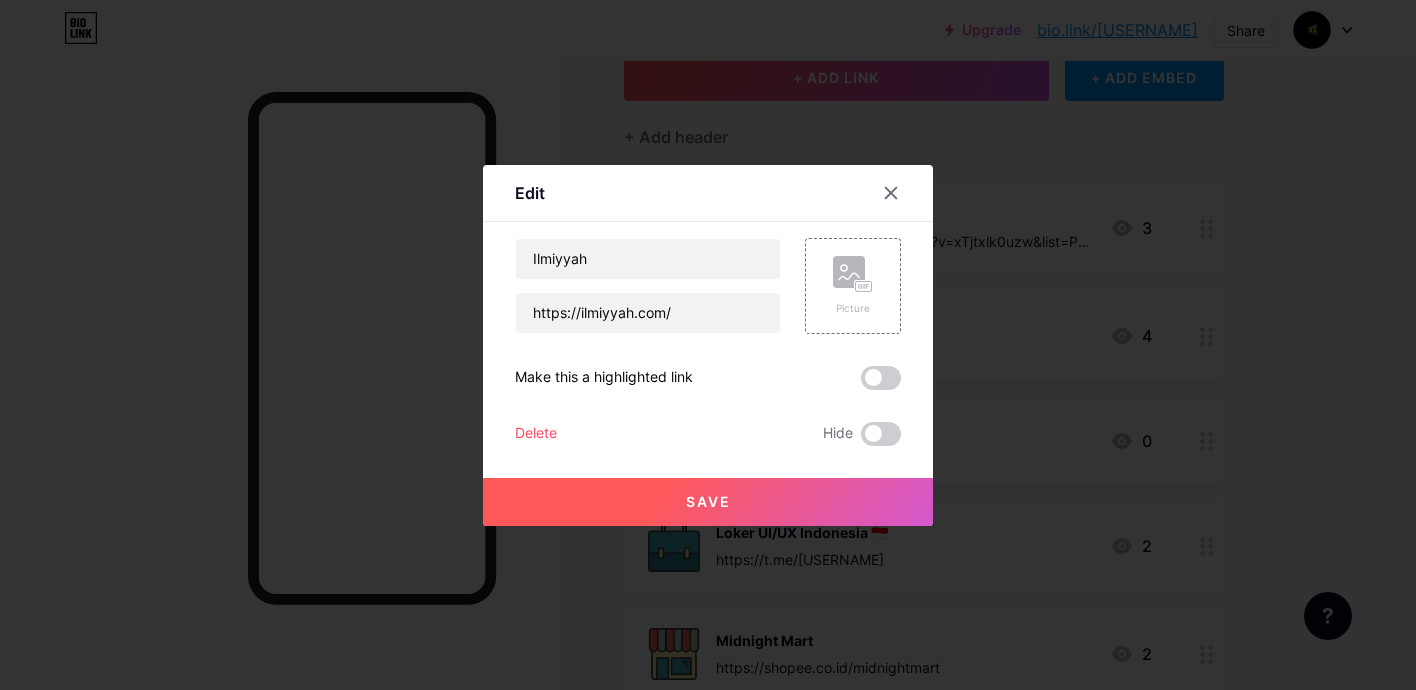click on "Save" at bounding box center [708, 501] 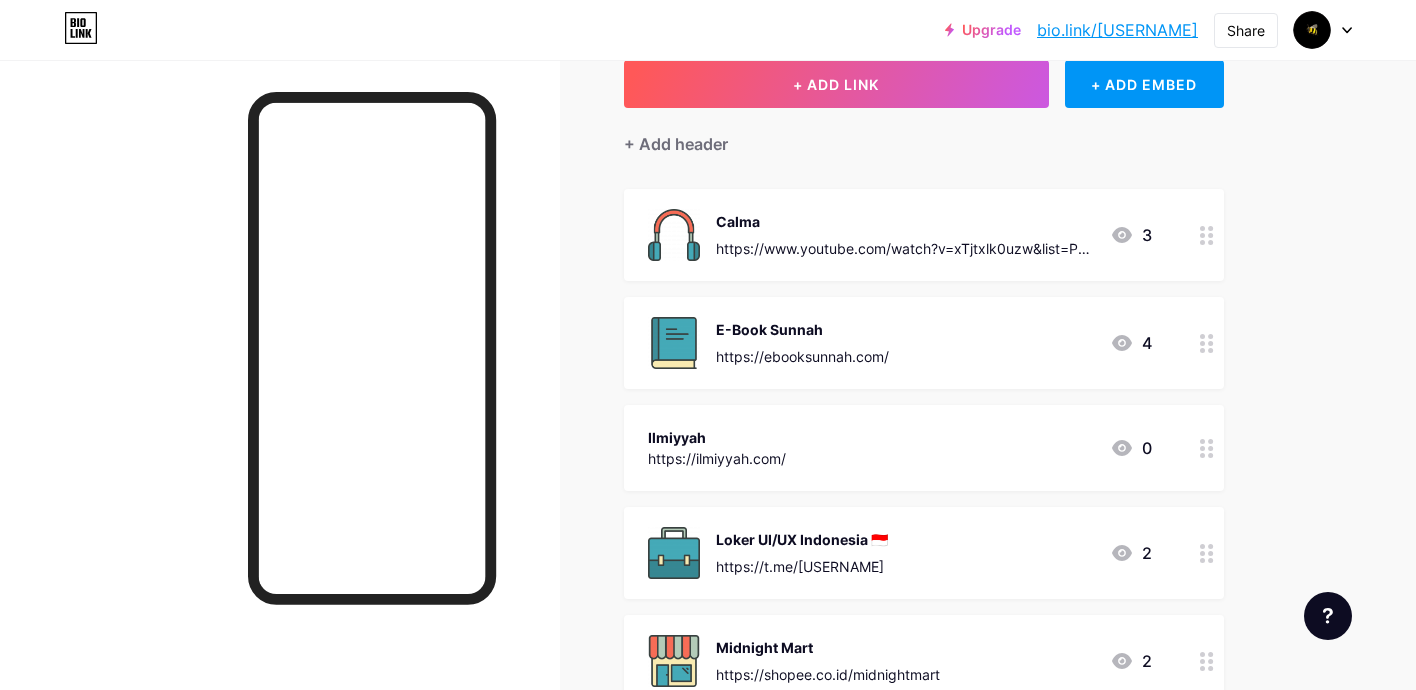 scroll, scrollTop: 163, scrollLeft: 0, axis: vertical 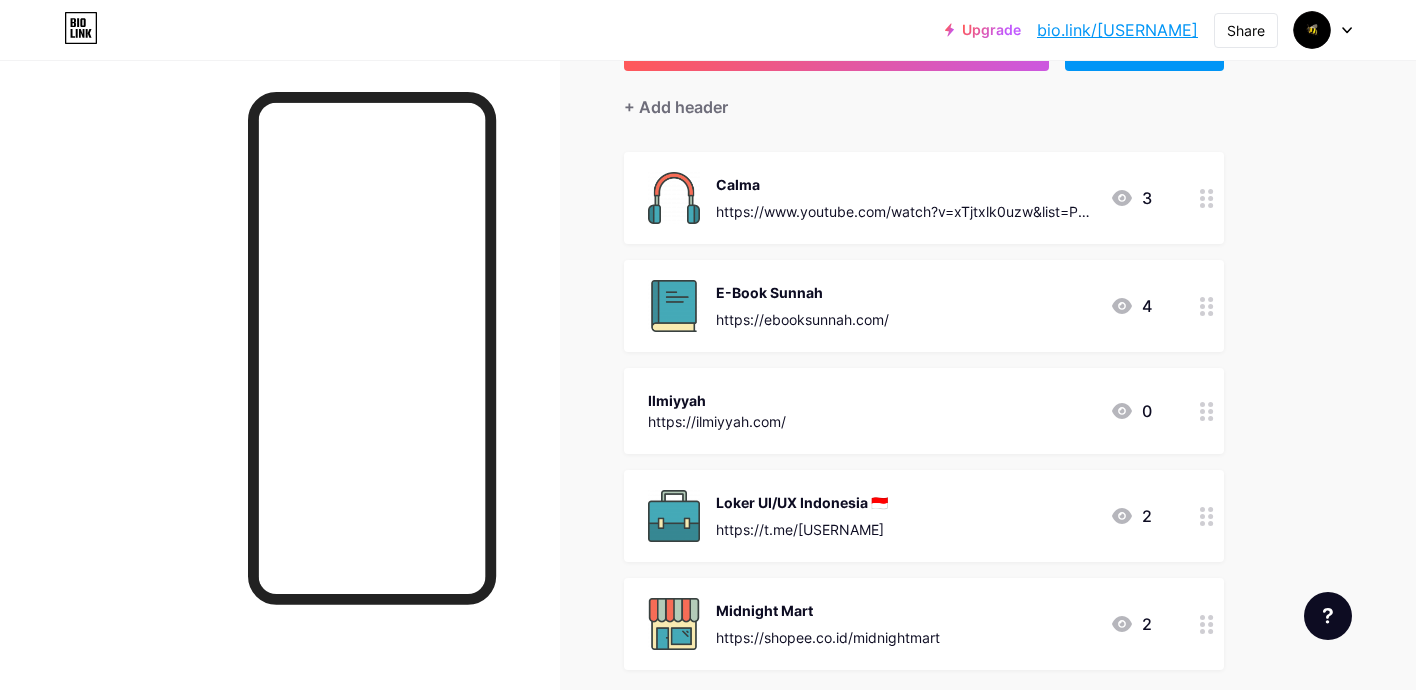 click on "https://ilmiyyah.com/
0" at bounding box center [900, 411] 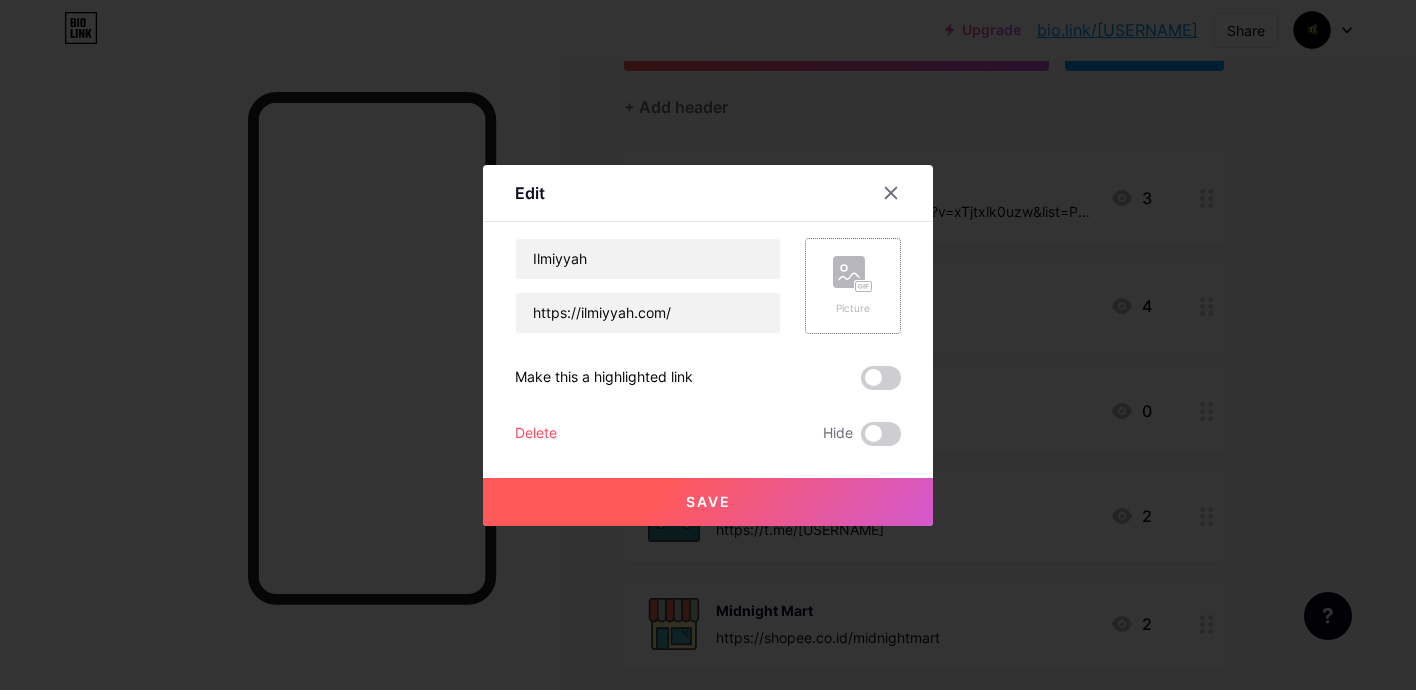 click 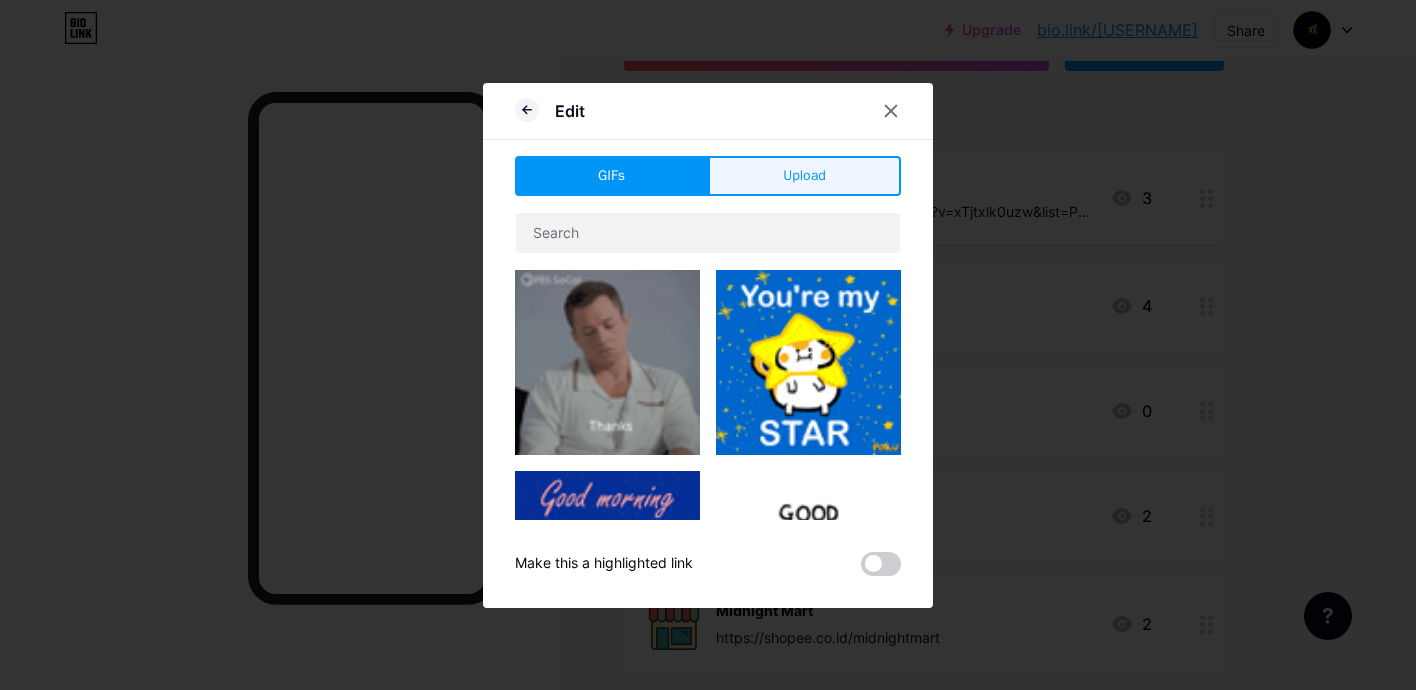 click on "Upload" at bounding box center (804, 176) 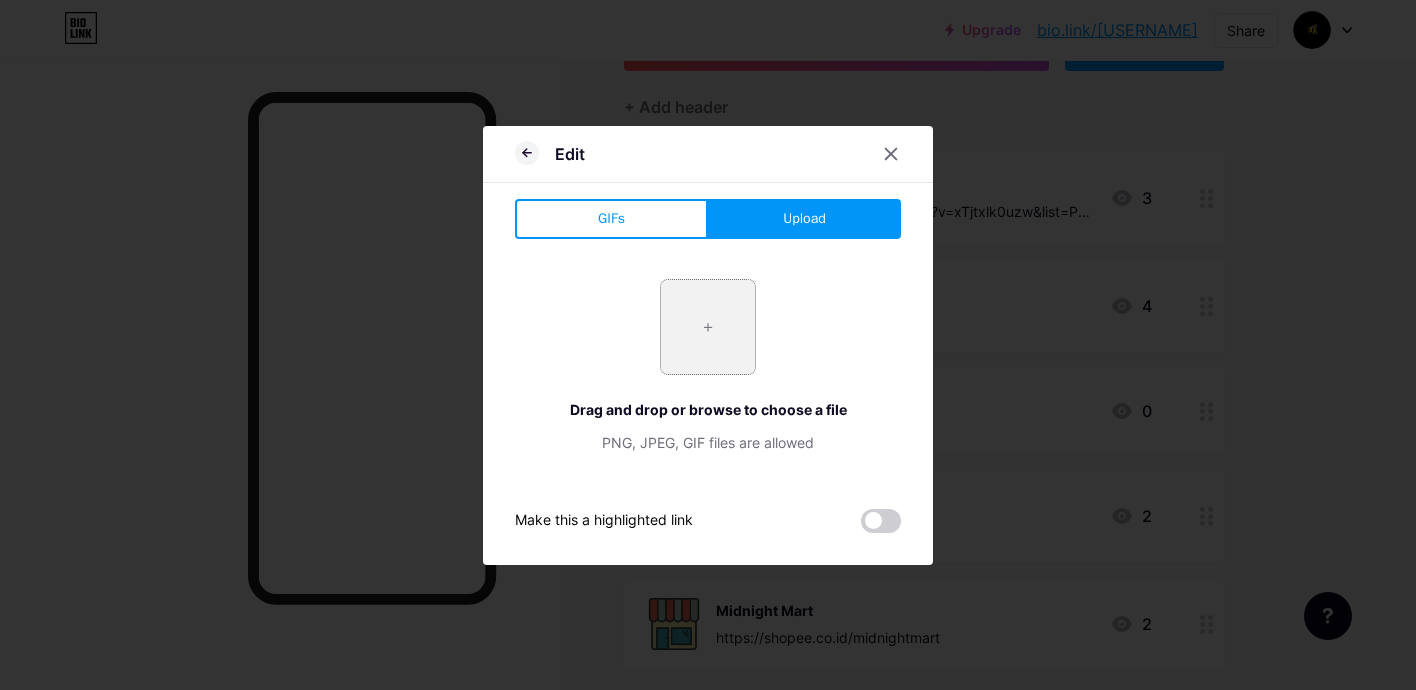 click at bounding box center [708, 327] 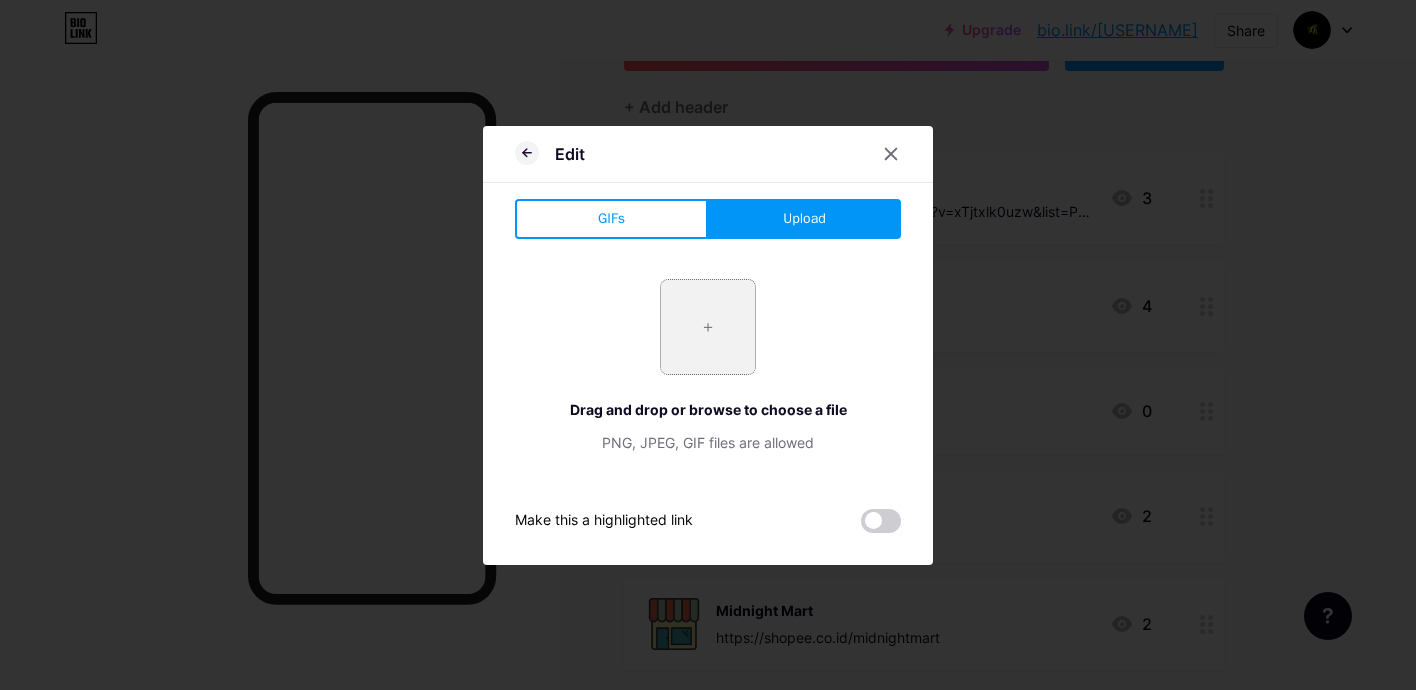 type on "C:\fakepath\leaf-svgrepo-com (1).svg" 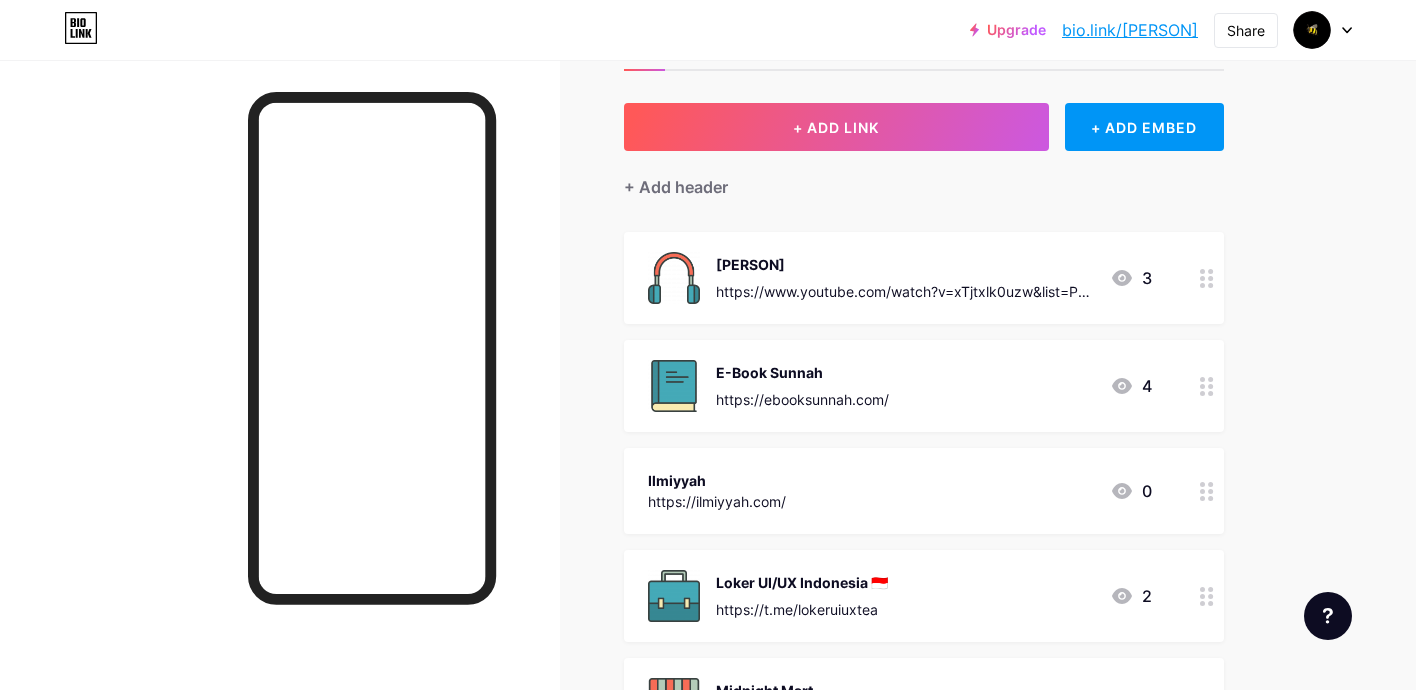 scroll, scrollTop: 100, scrollLeft: 0, axis: vertical 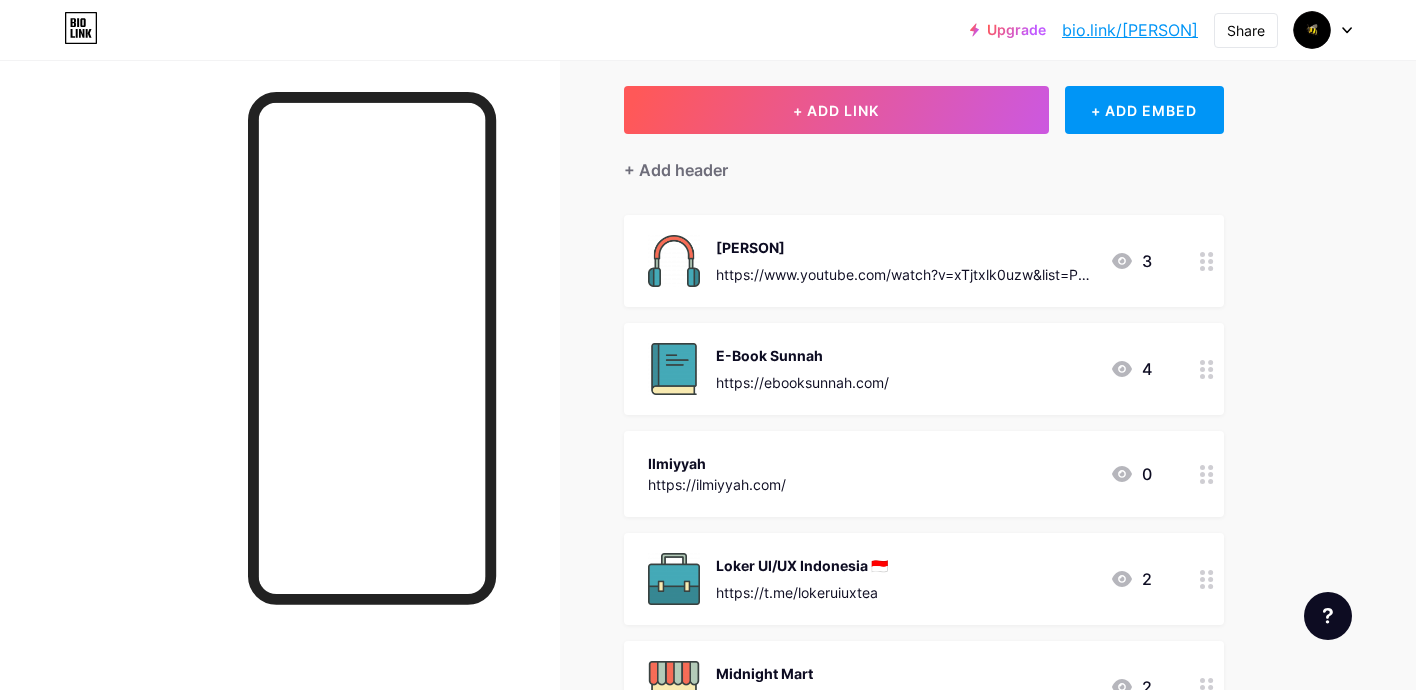 click on "https://ilmiyyah.com/
0" at bounding box center [900, 474] 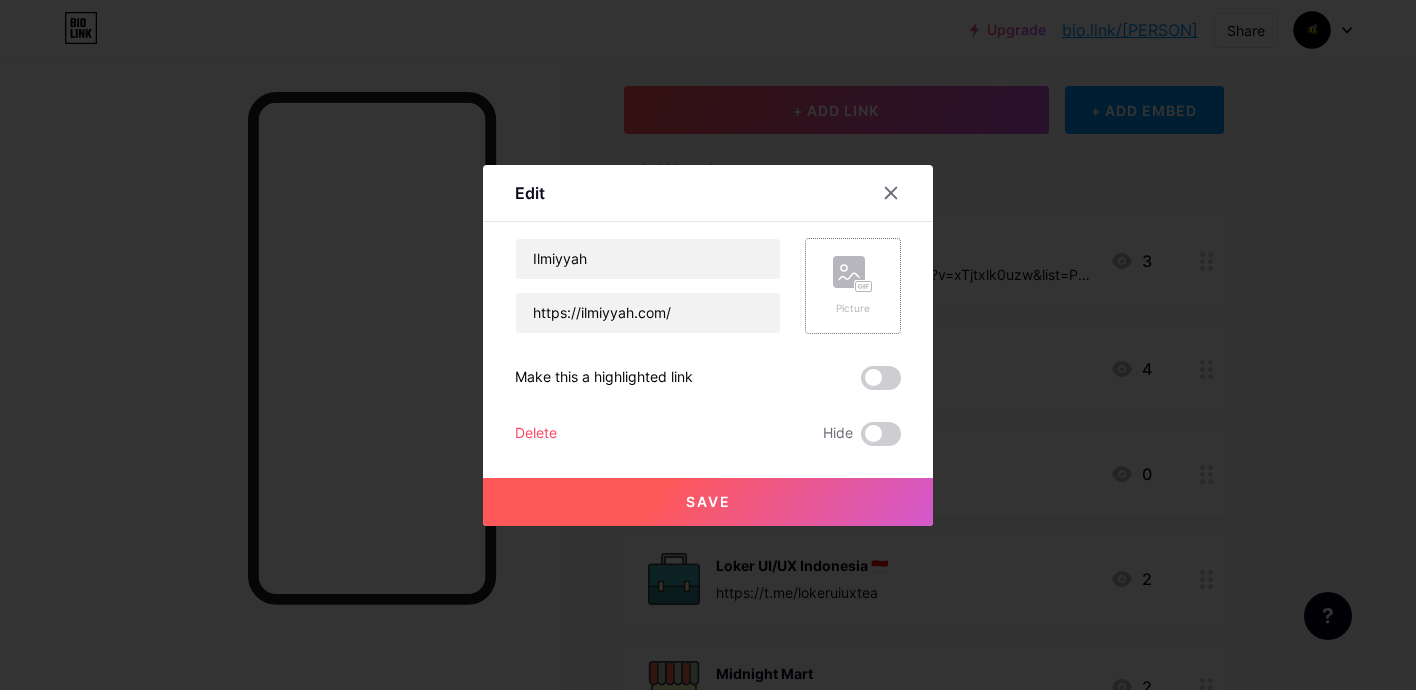 click 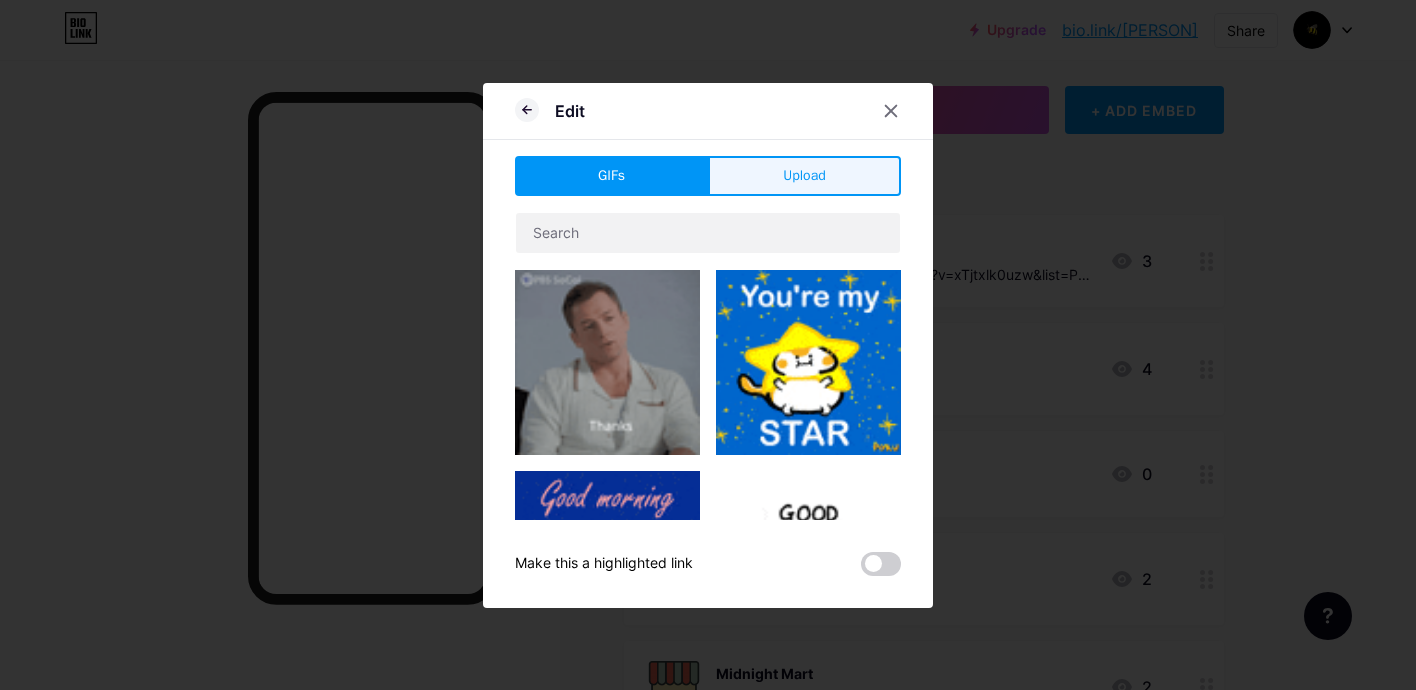 click on "Upload" at bounding box center (804, 175) 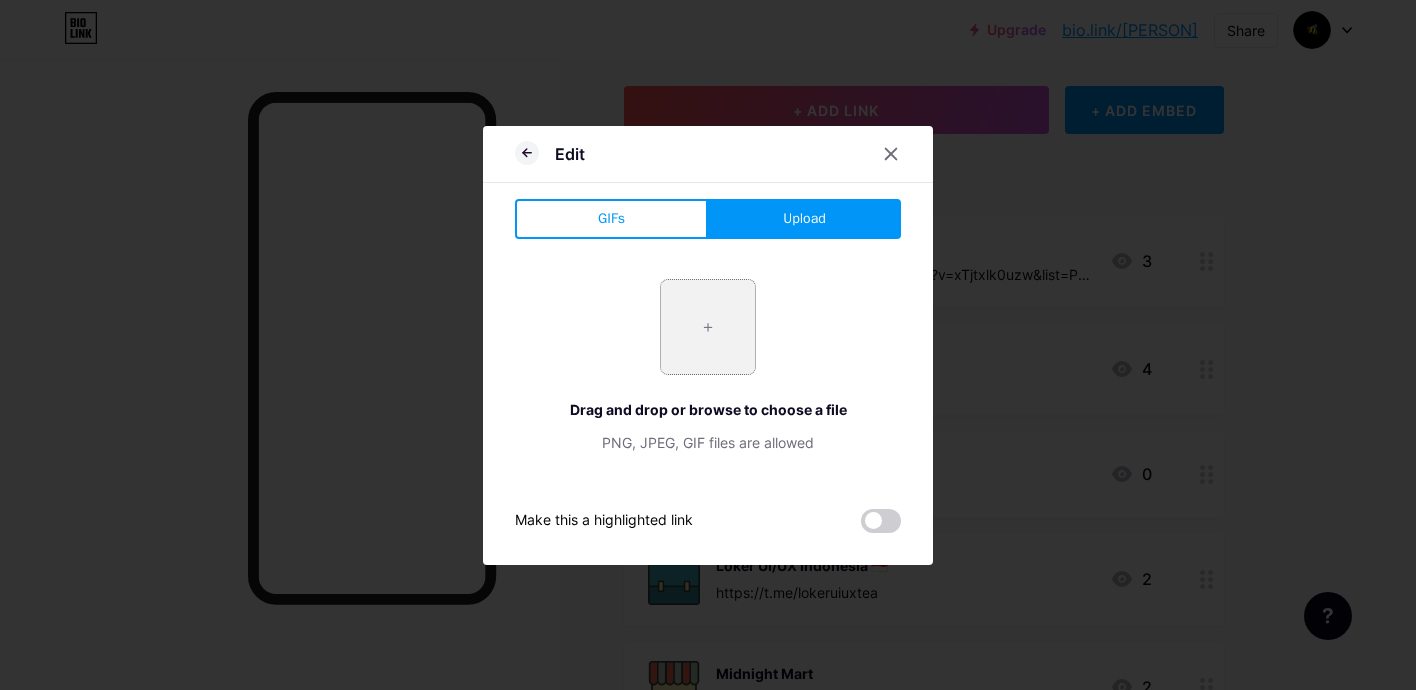 click at bounding box center [708, 327] 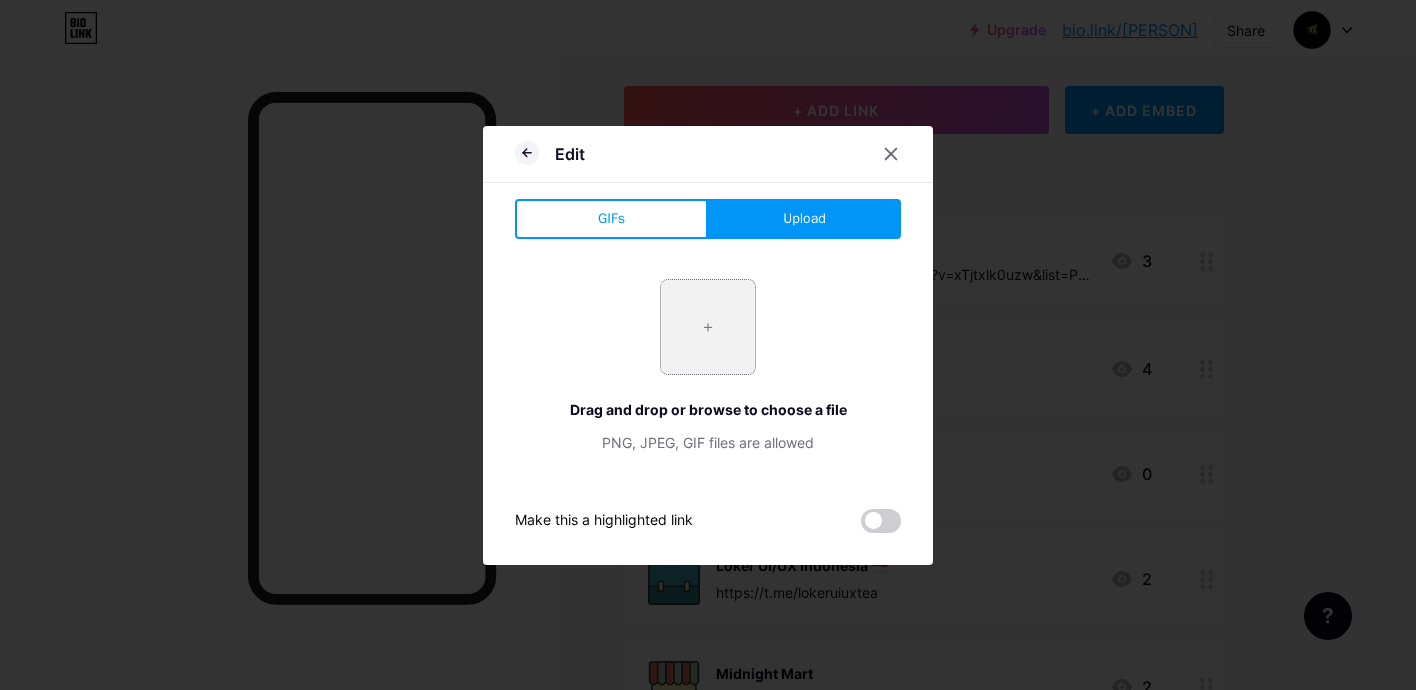 type on "C:\fakepath\leaf-svgrepo-com (1).svg" 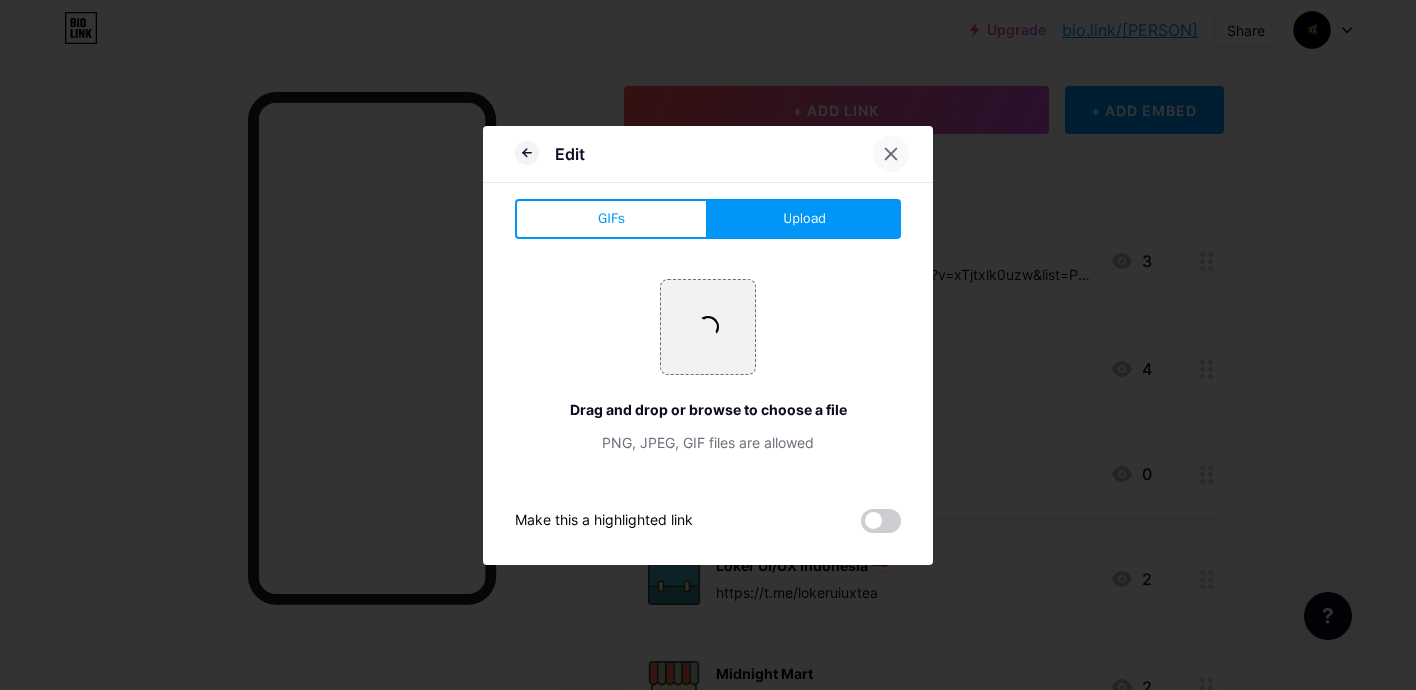 click 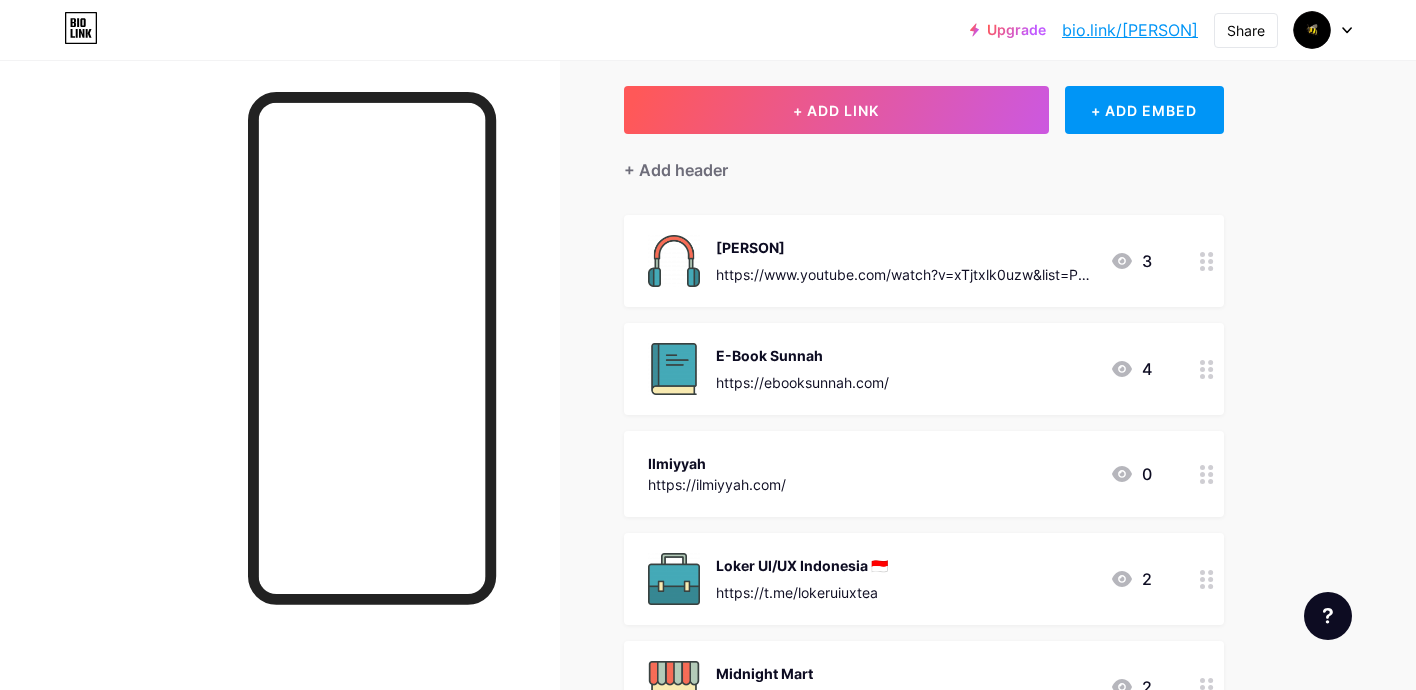 click on "https://ilmiyyah.com/
0" at bounding box center (900, 474) 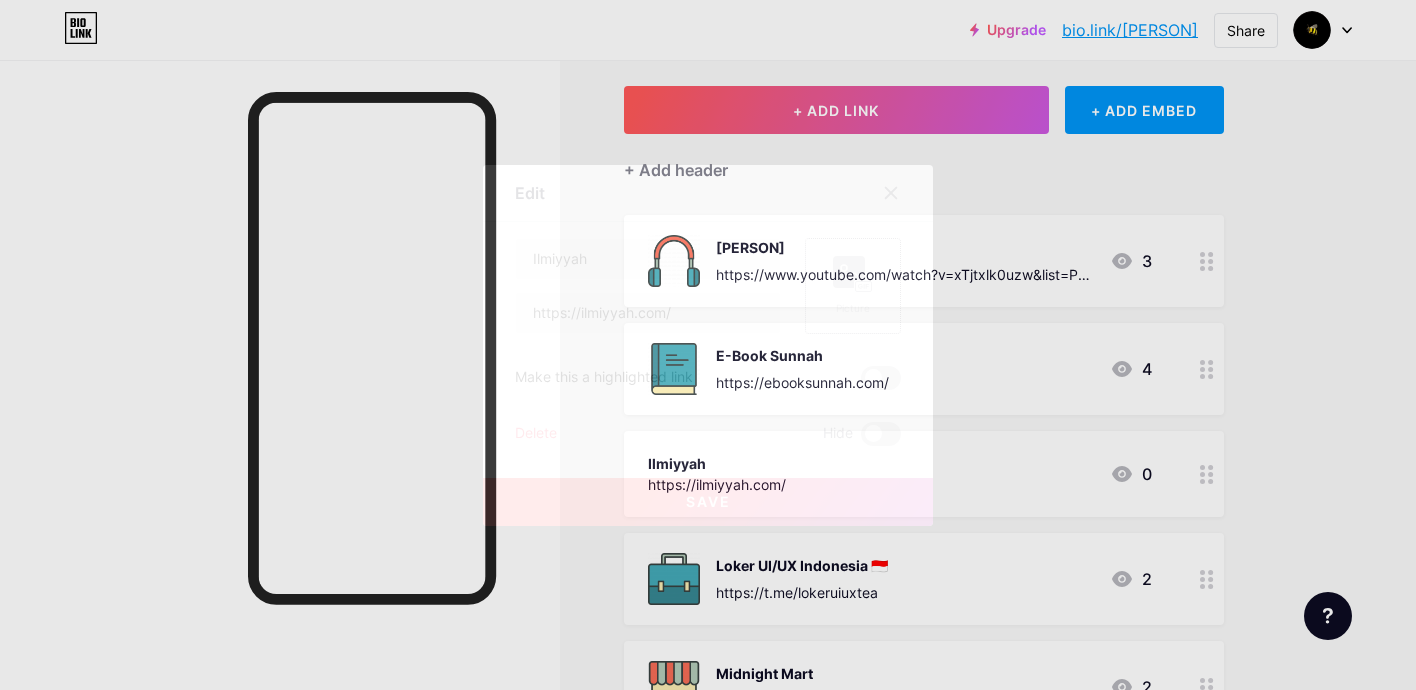 click 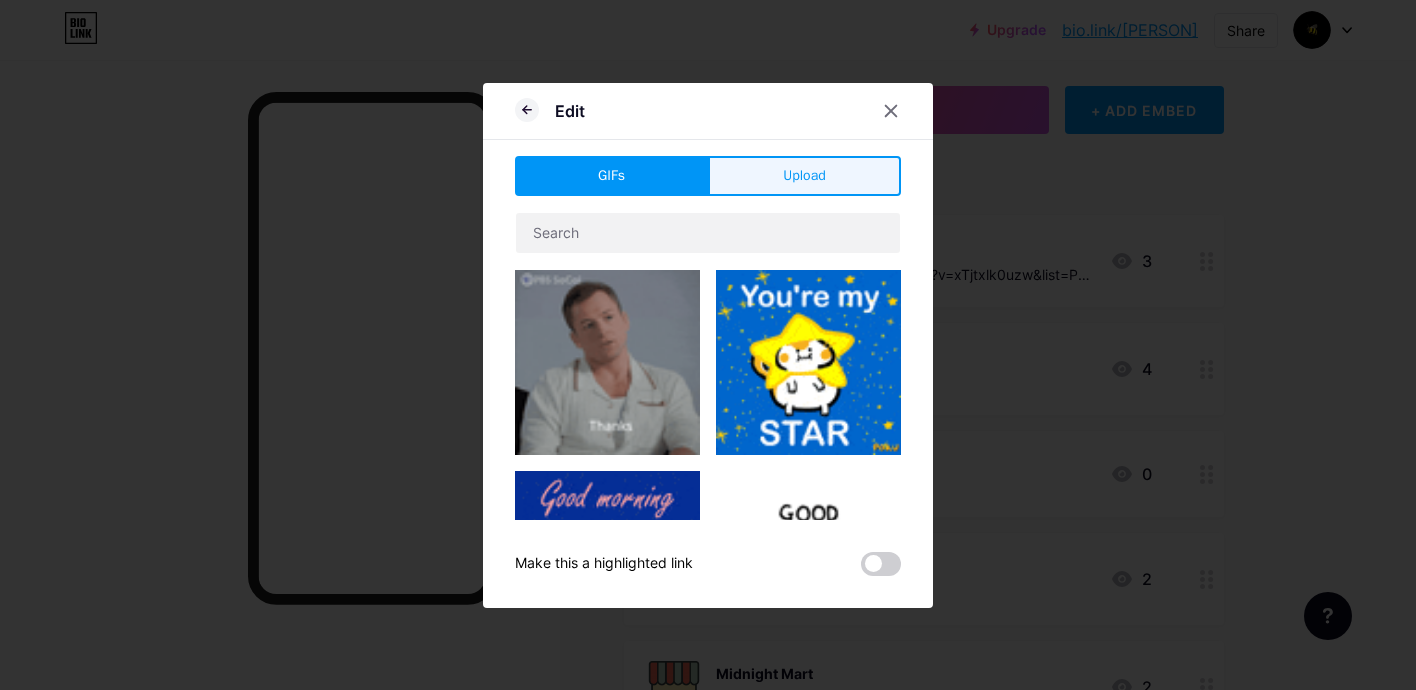 click on "Upload" at bounding box center (804, 175) 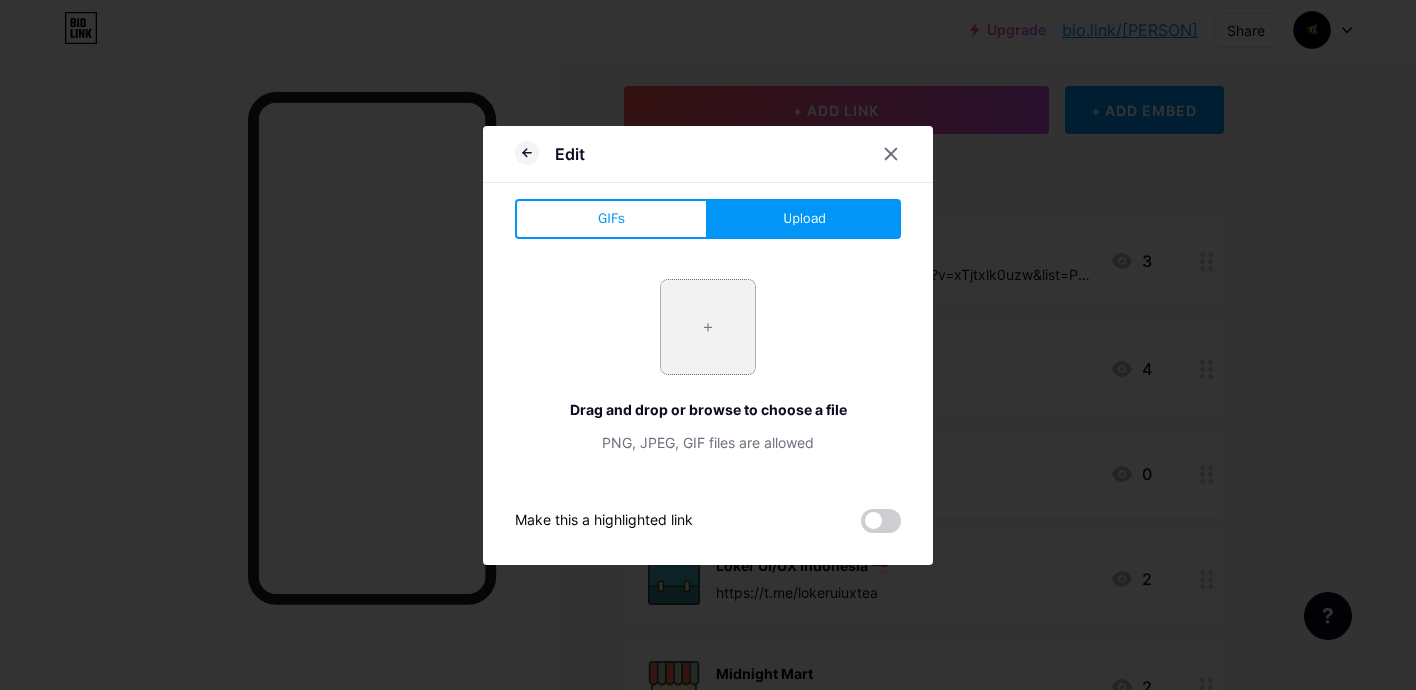 click at bounding box center (708, 327) 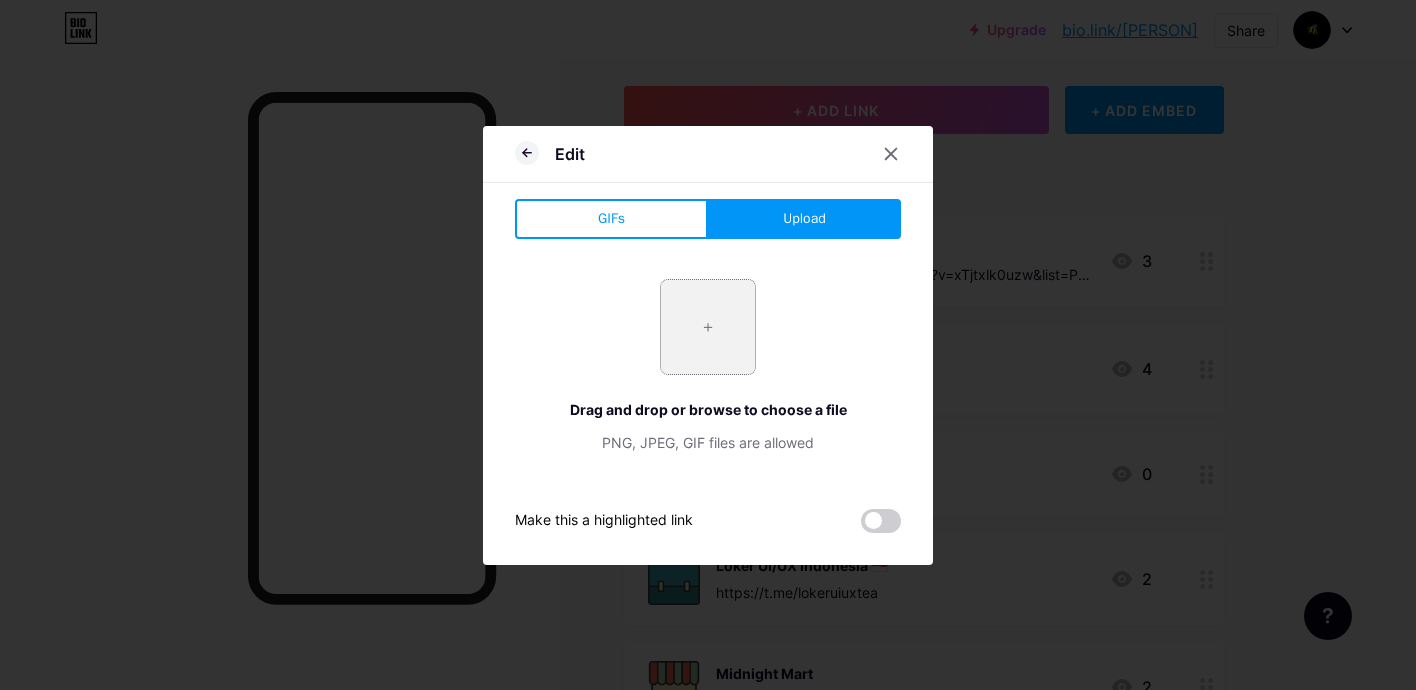 click at bounding box center [708, 327] 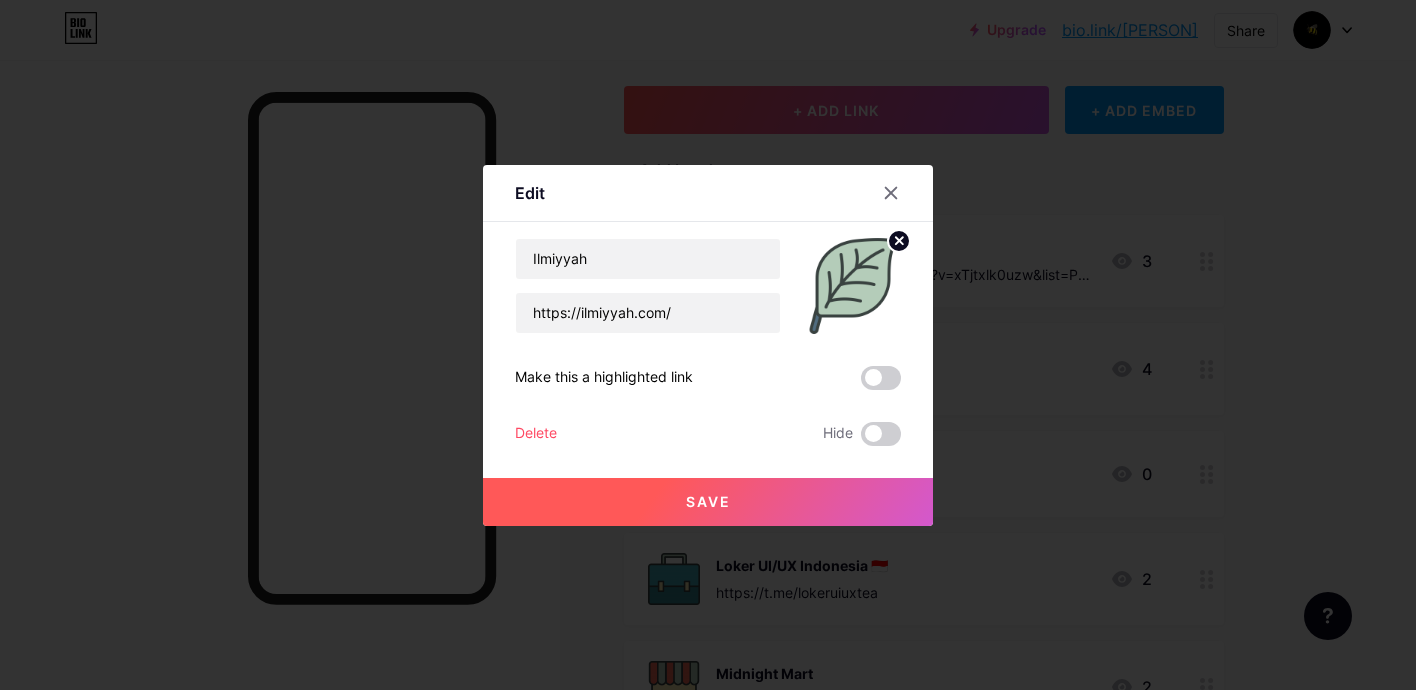 click on "Save" at bounding box center [708, 502] 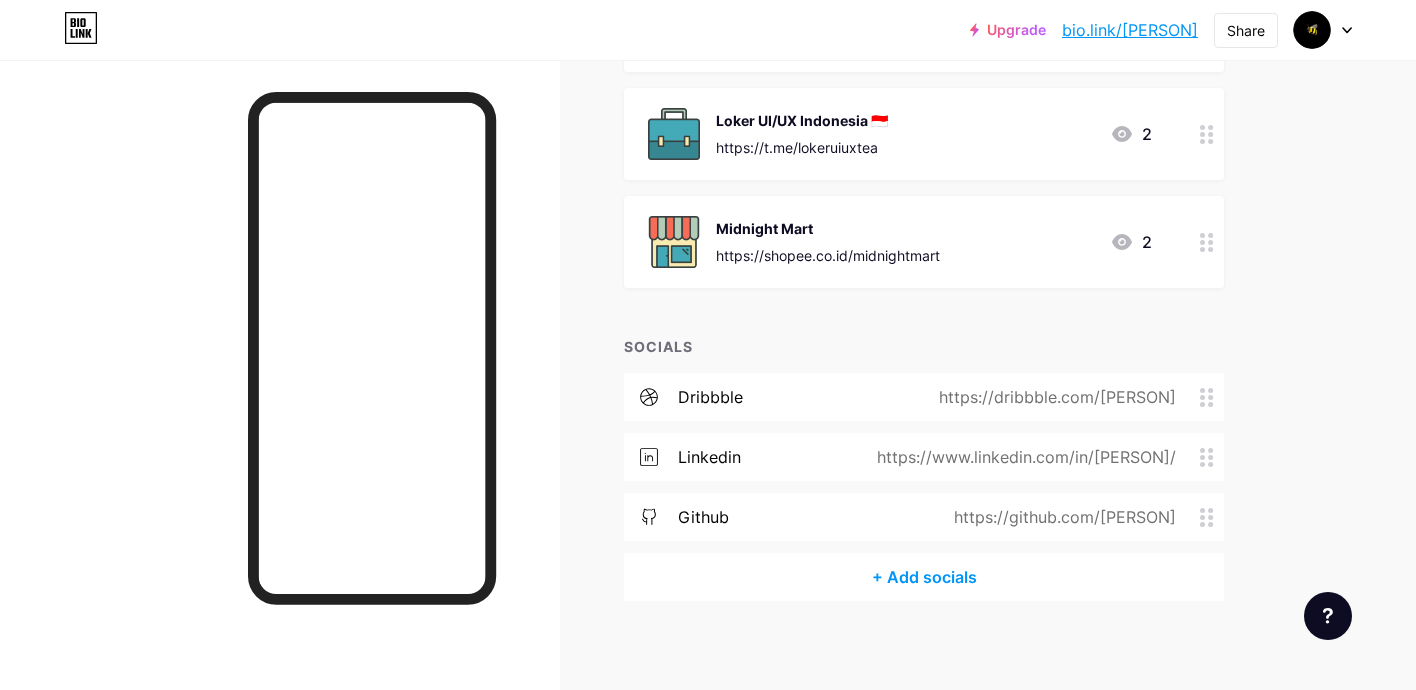 scroll, scrollTop: 561, scrollLeft: 0, axis: vertical 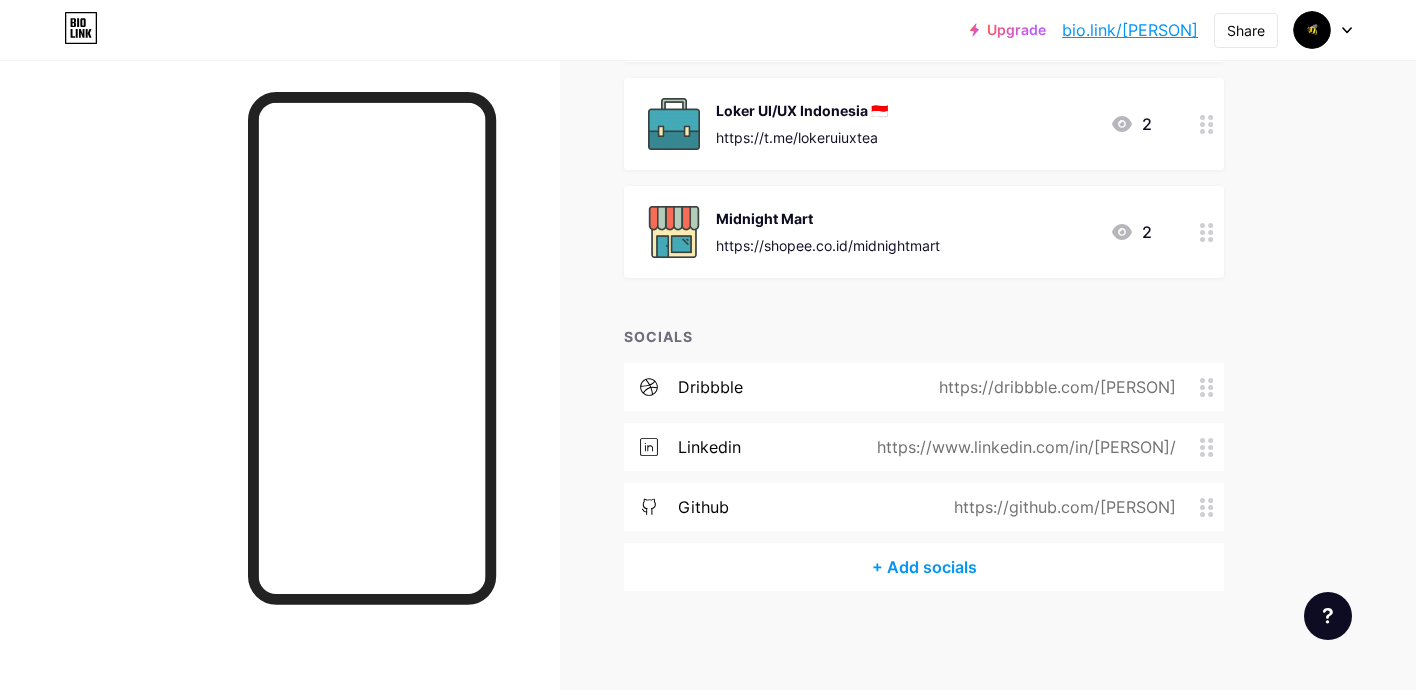 click on "+ Add socials" at bounding box center [924, 567] 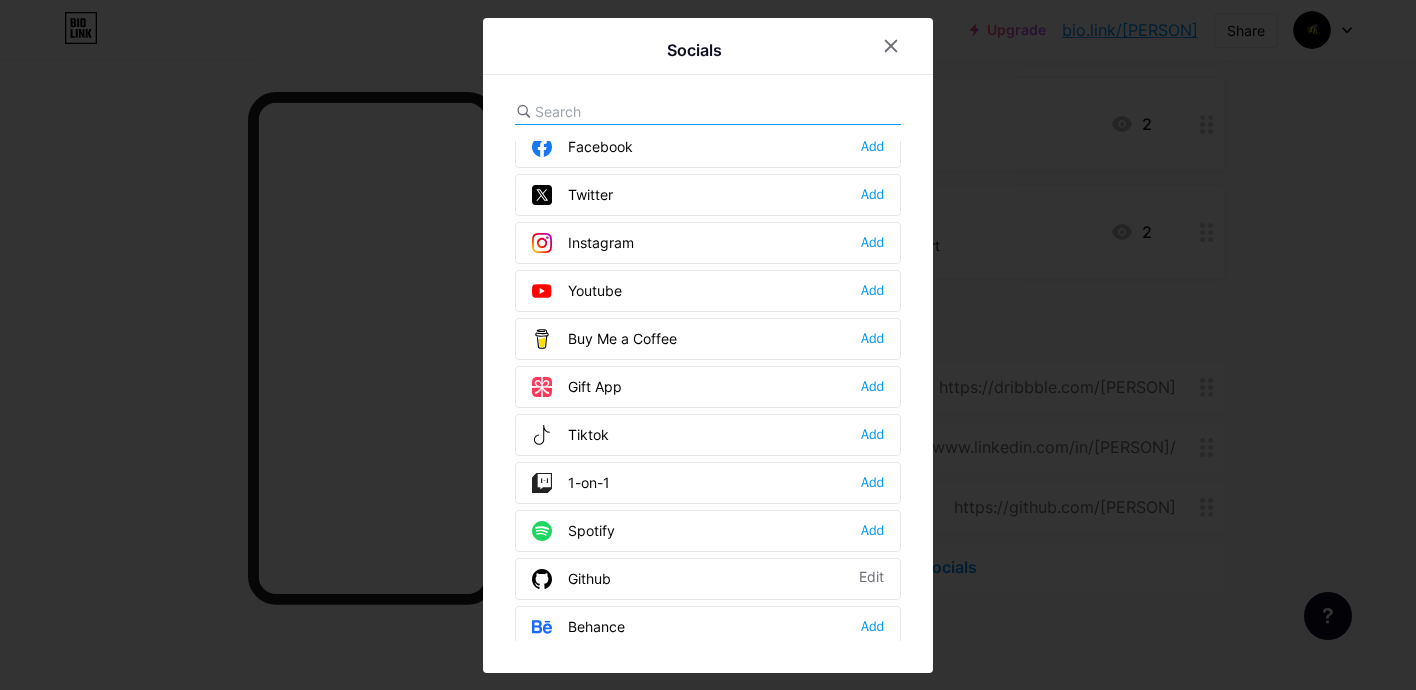 scroll, scrollTop: 64, scrollLeft: 0, axis: vertical 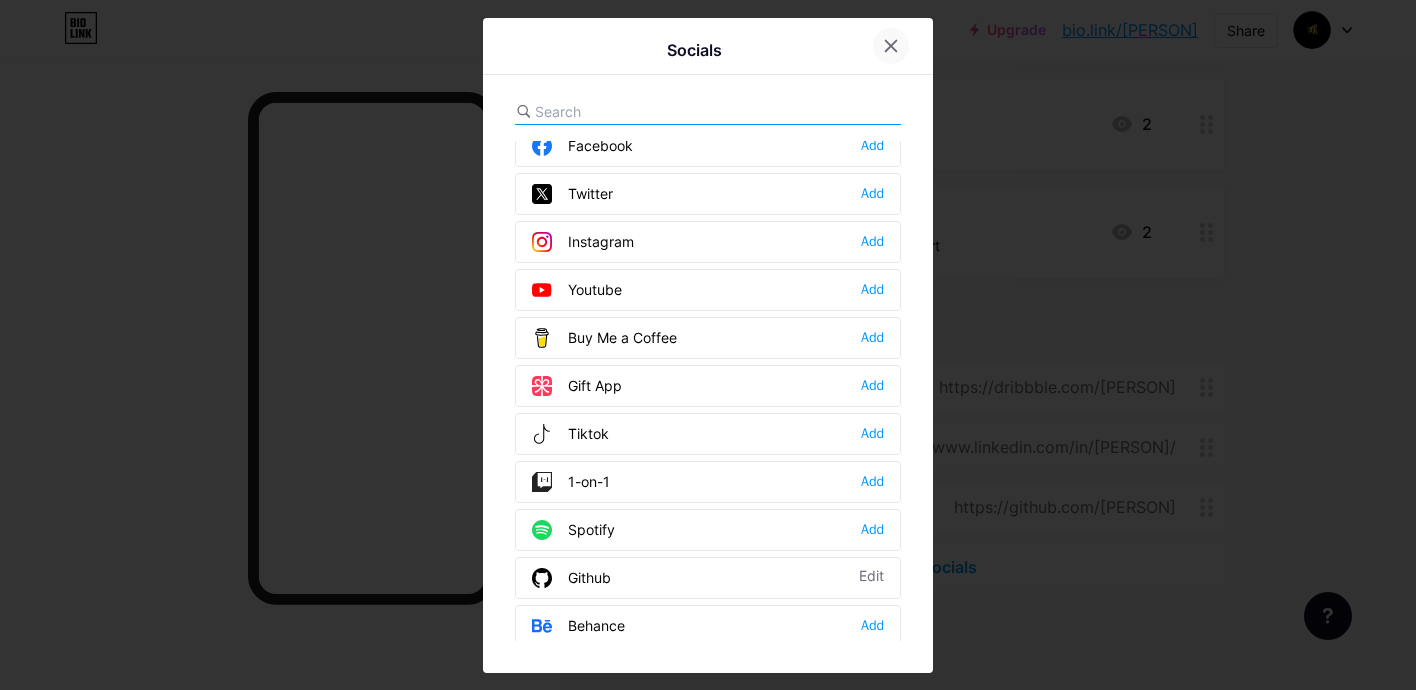 click 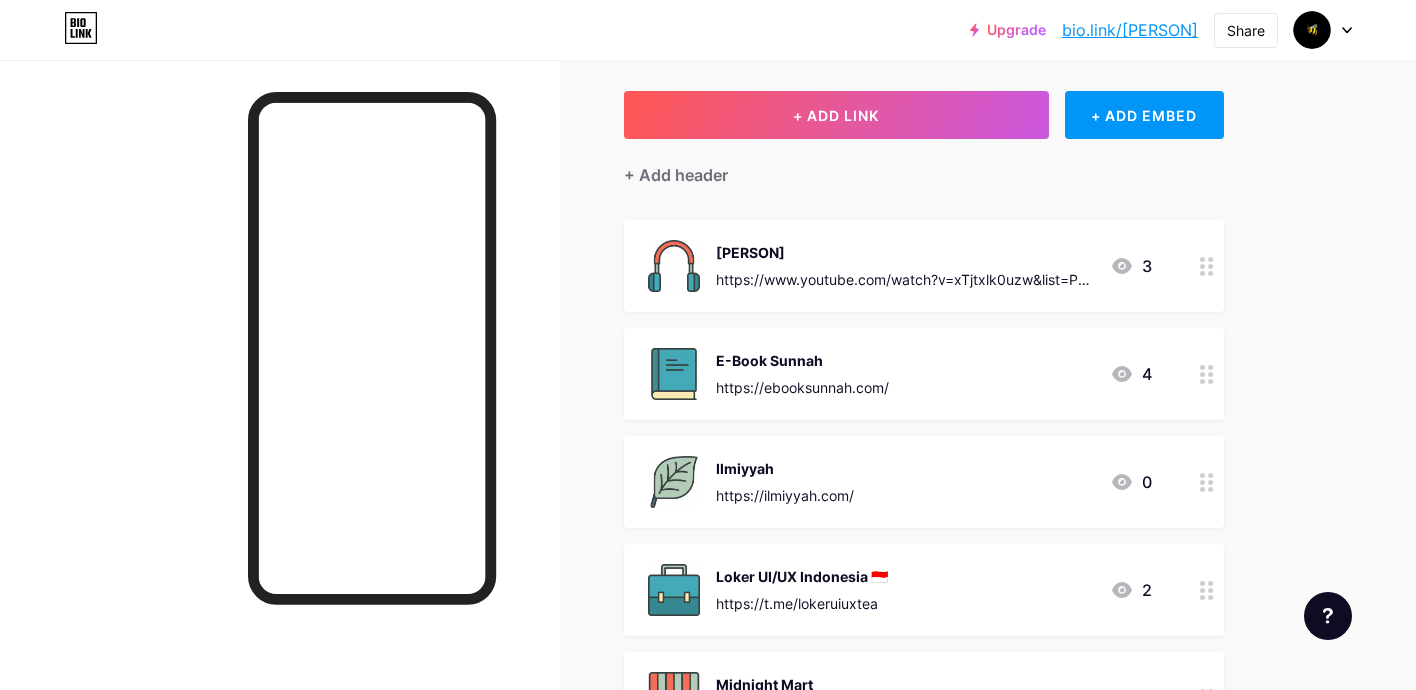 scroll, scrollTop: 93, scrollLeft: 0, axis: vertical 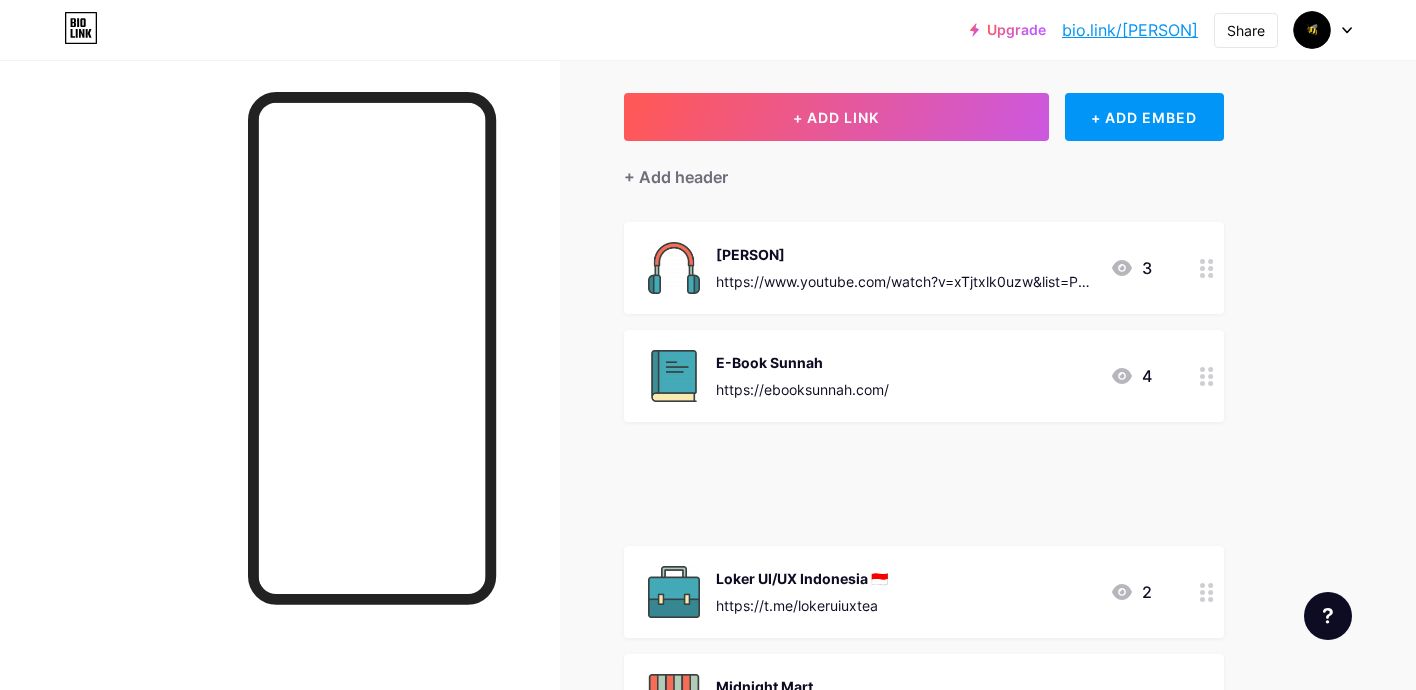 type 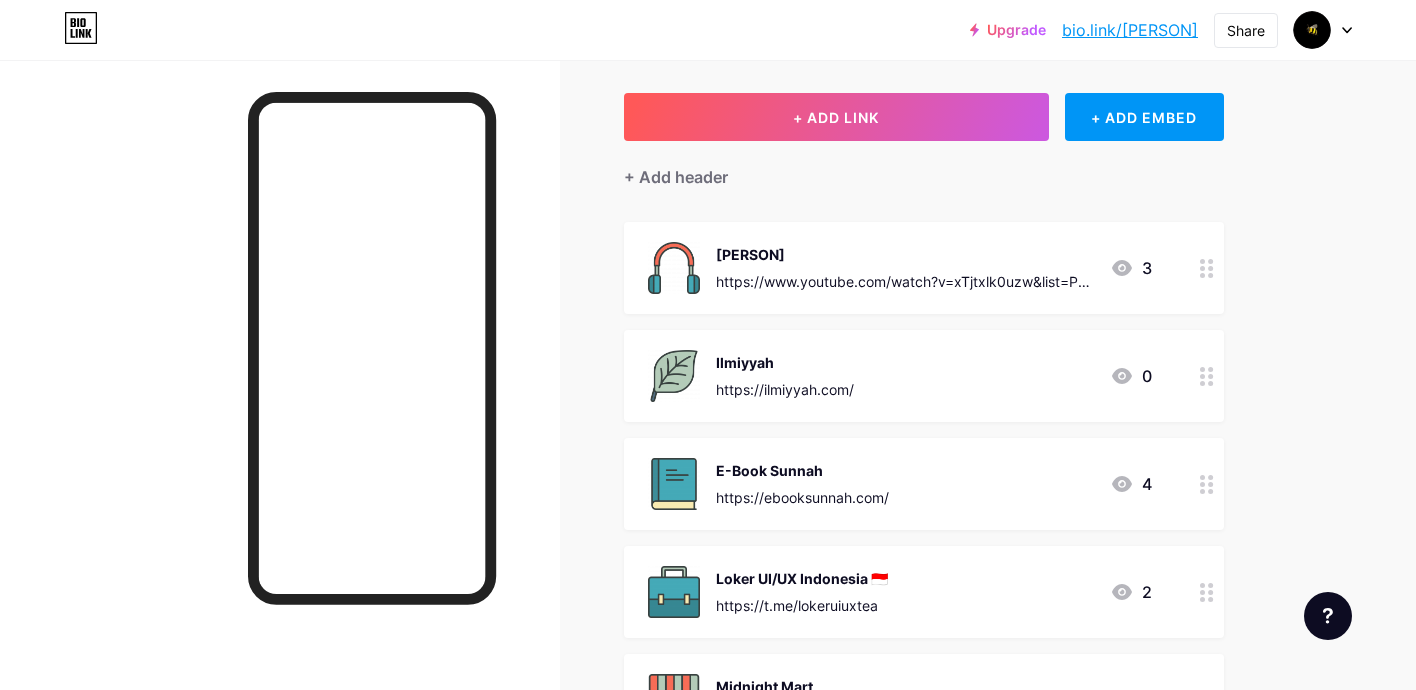 click on "Links
Posts
Design
Subscribers
NEW
Stats
Settings       + ADD LINK     + ADD EMBED
+ Add header
Calma
https://www.youtube.com/watch?v=xTjtxlk0uzw&list=PLKNZ0z30wOLofyhaWi3YI34zBa0OjMVp0
3
Ilmiyyah
https://ilmiyyah.com/
0
E-Book Sunnah
https://ebooksunnah.com/
4
Loker UI/UX Indonesia 🇮🇩
https://t.me/lokeruiuxtea
2
Midnight Mart
https://shopee.co.id/midnightmart
2
SOCIALS     dribbble
https://dribbble.com/brmchmd
linkedin                 github" at bounding box center [654, 563] 